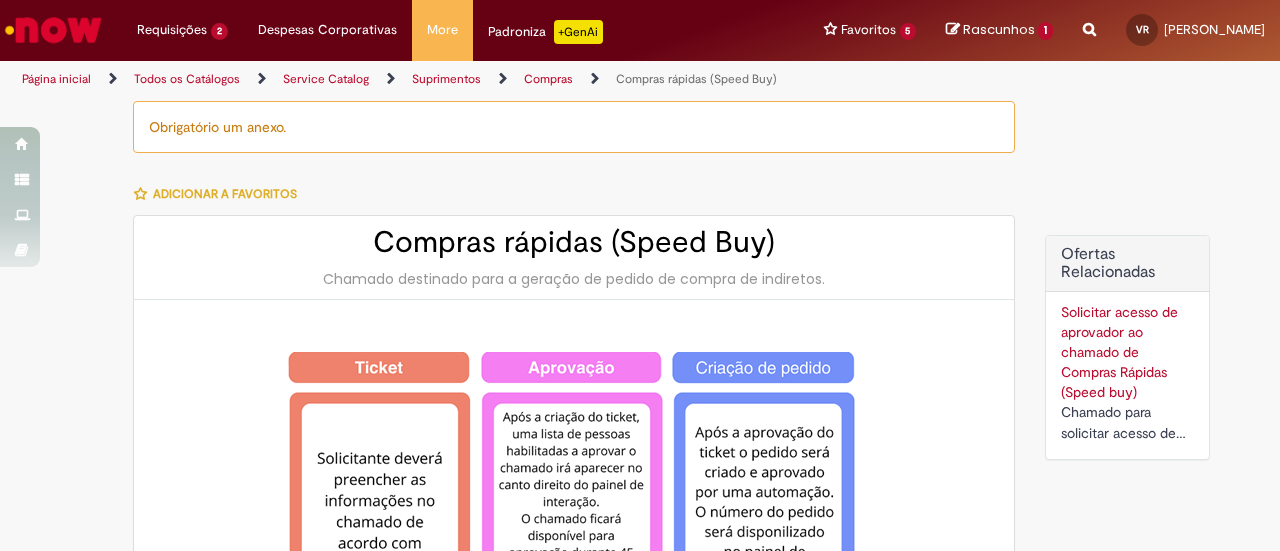 select on "**********" 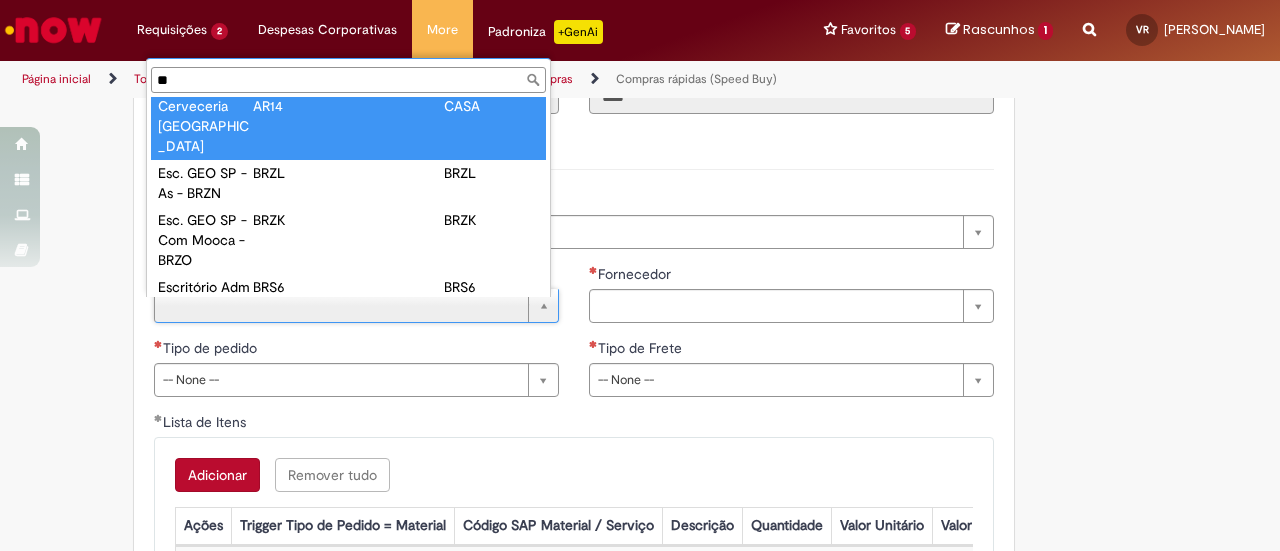 scroll, scrollTop: 0, scrollLeft: 0, axis: both 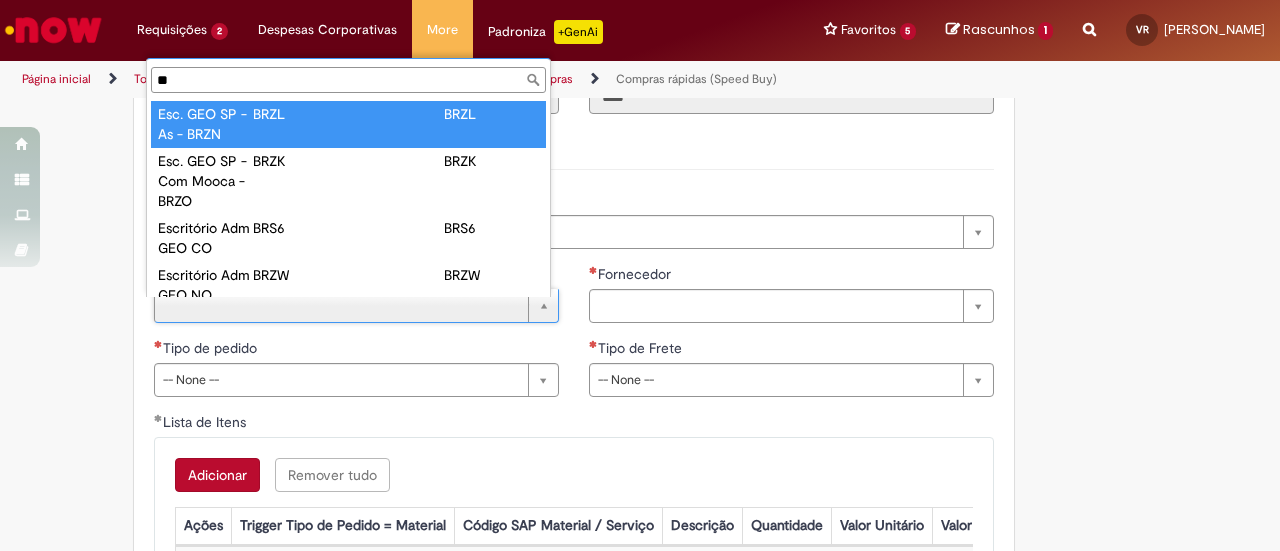 type on "*" 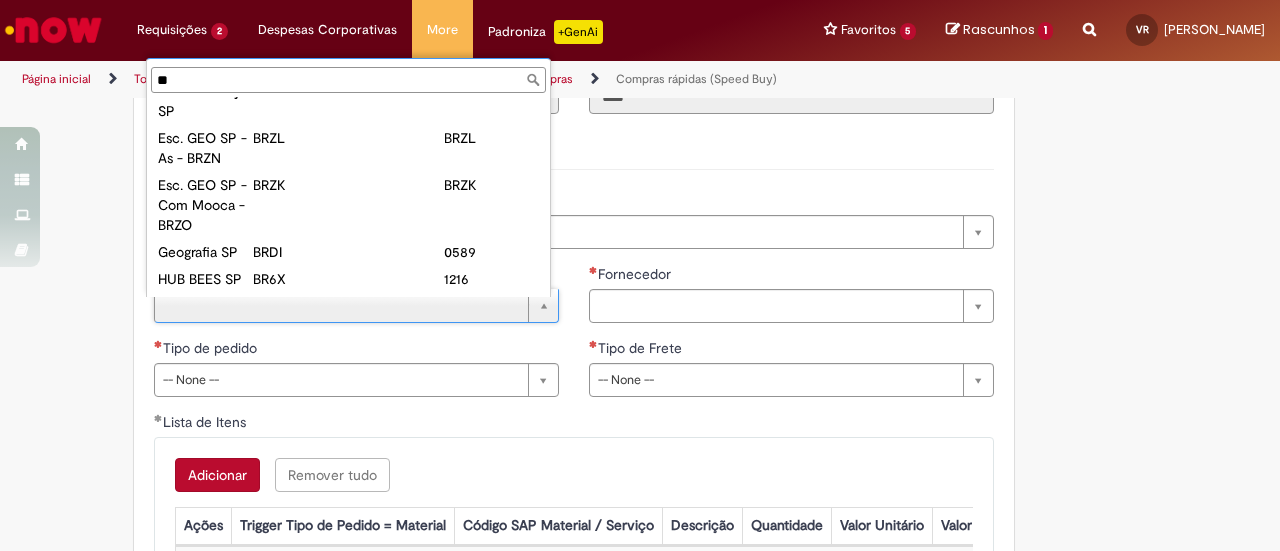 scroll, scrollTop: 0, scrollLeft: 0, axis: both 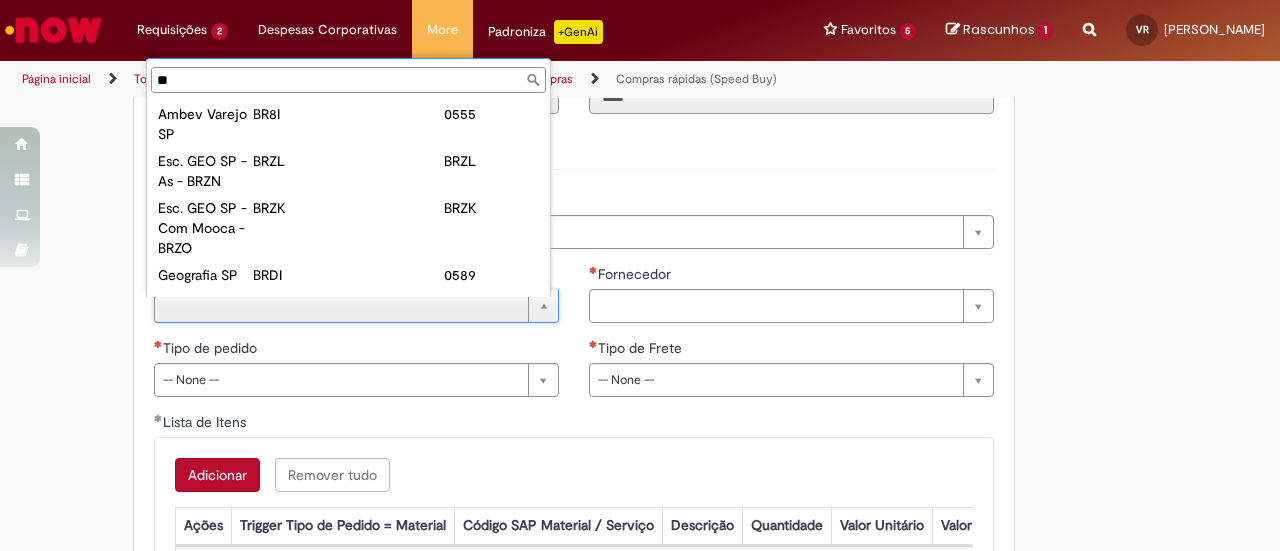 drag, startPoint x: 183, startPoint y: 77, endPoint x: 54, endPoint y: 56, distance: 130.69812 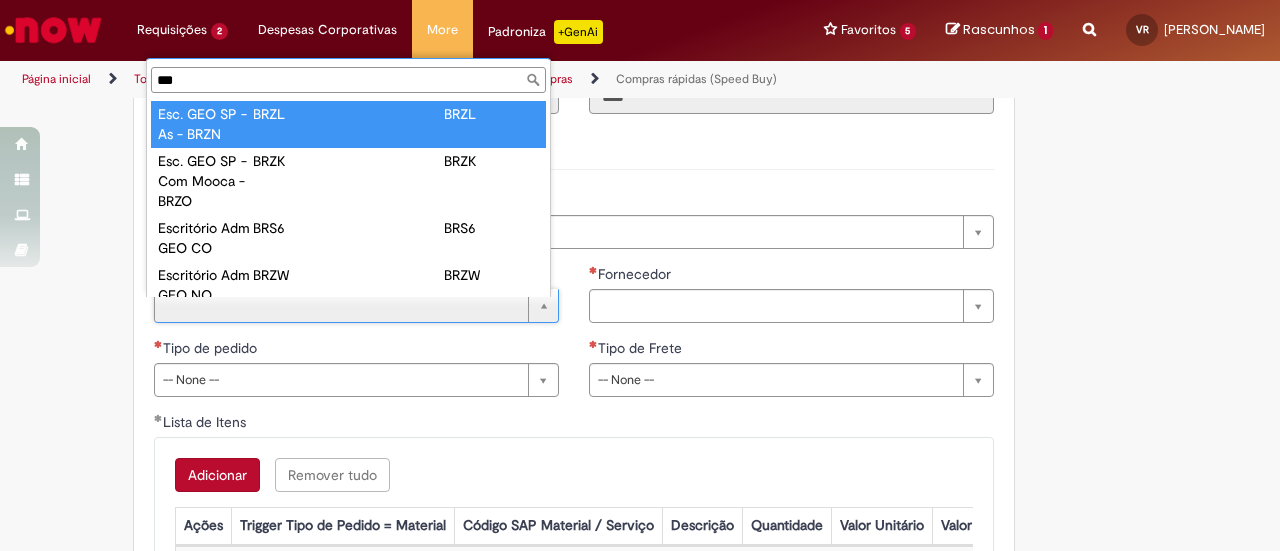 type on "***" 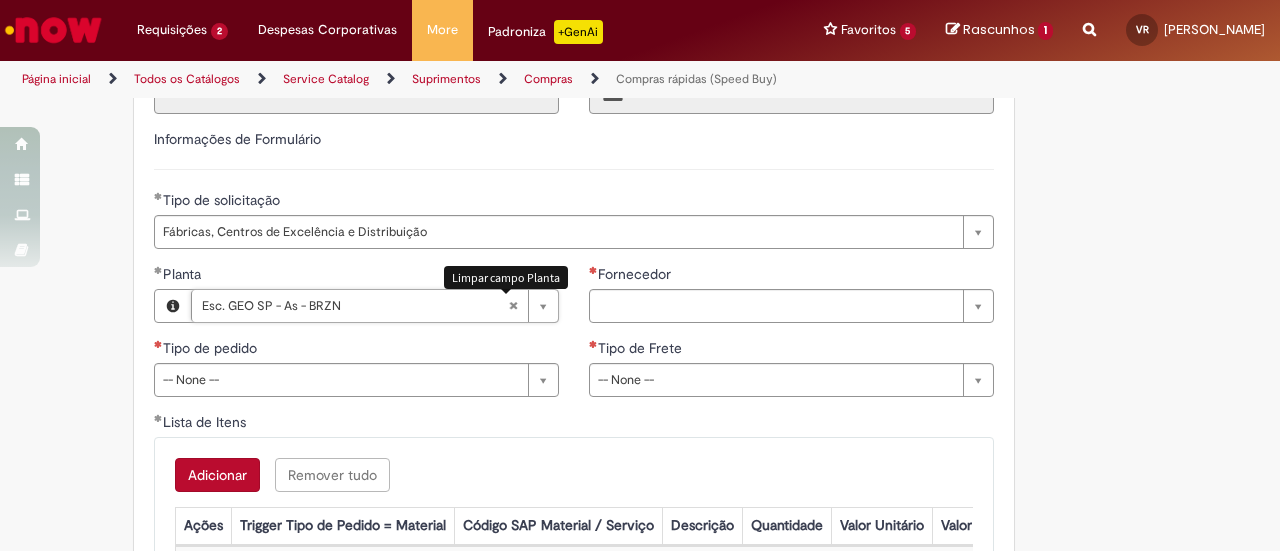 type 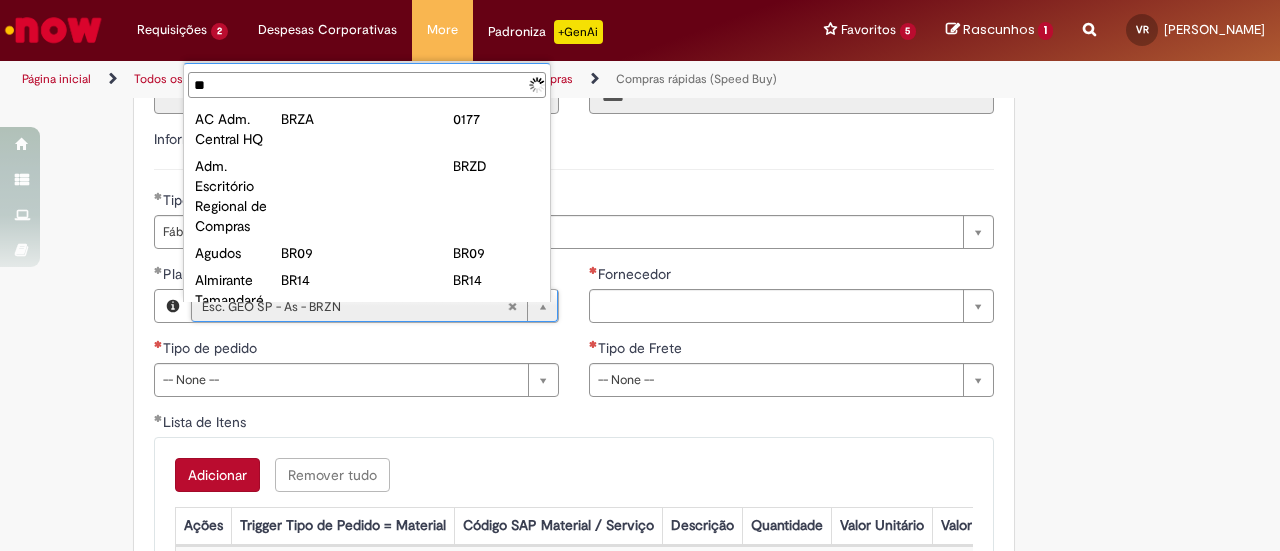 type on "***" 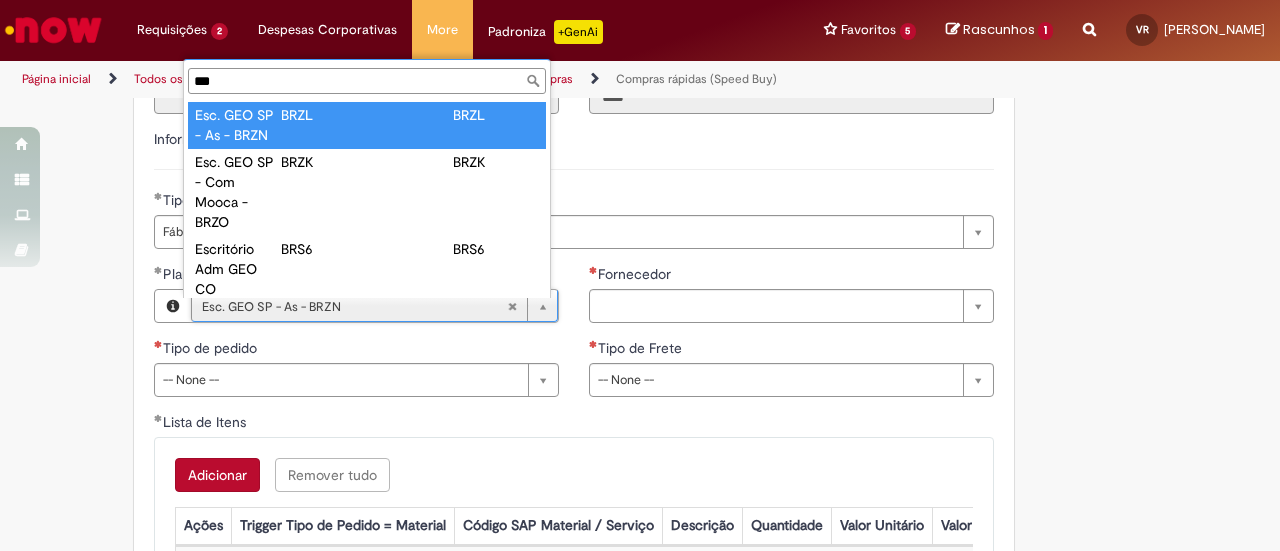 scroll, scrollTop: 1, scrollLeft: 0, axis: vertical 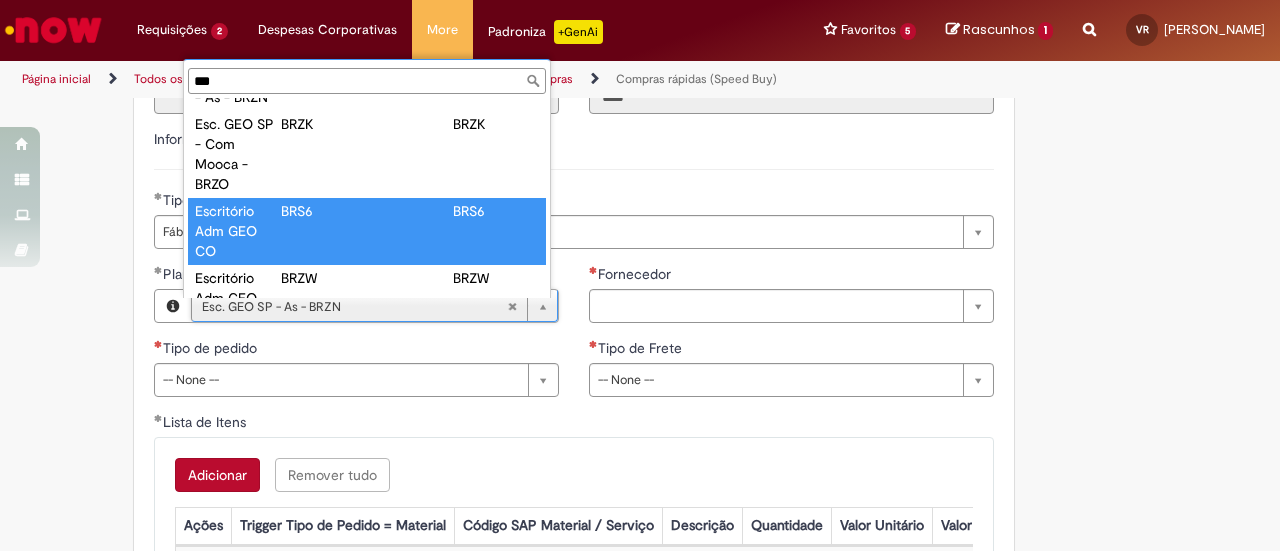 type on "**********" 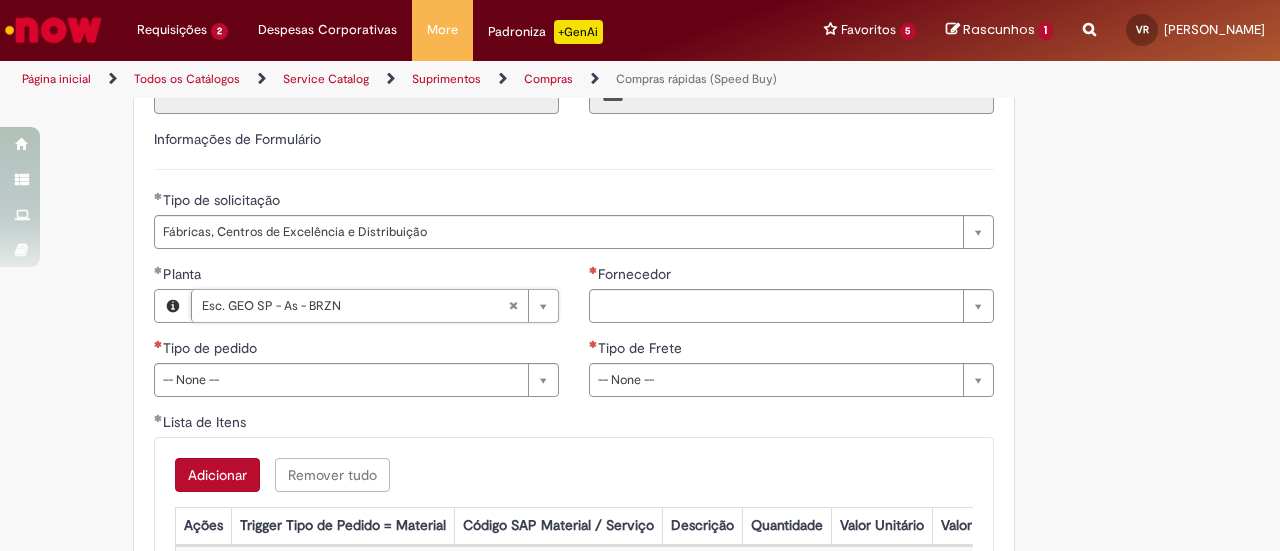 scroll, scrollTop: 0, scrollLeft: 156, axis: horizontal 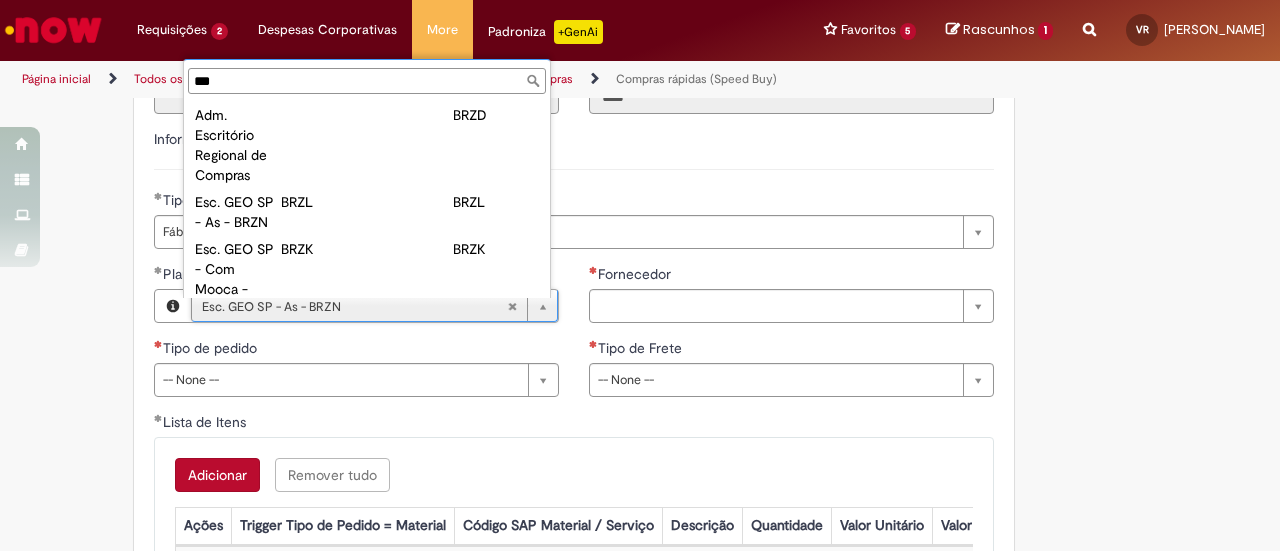 type on "***" 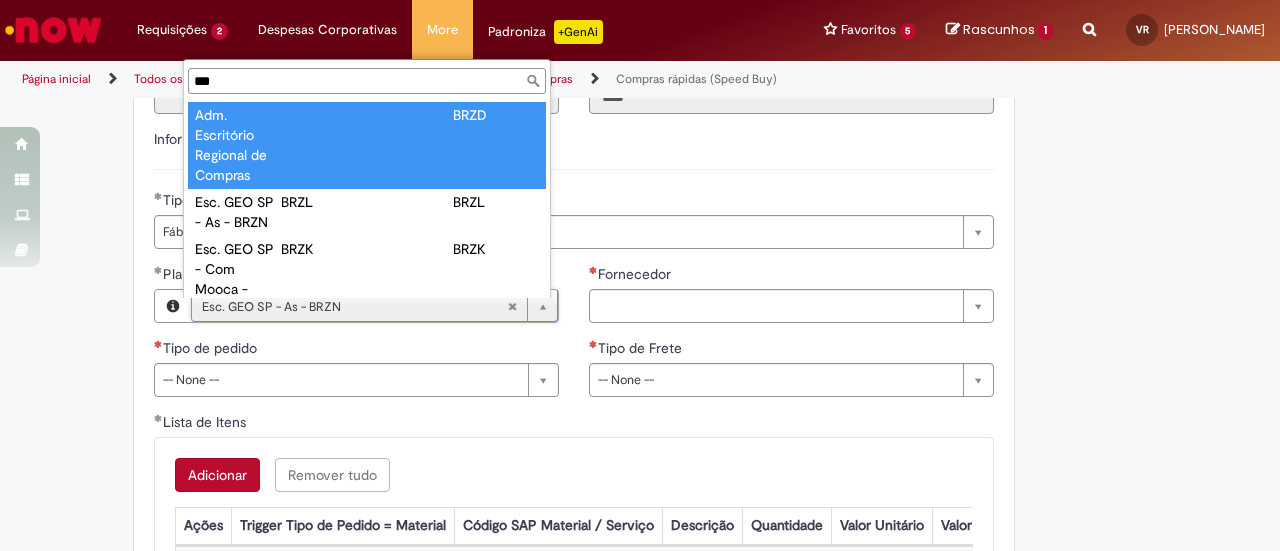 scroll, scrollTop: 21, scrollLeft: 0, axis: vertical 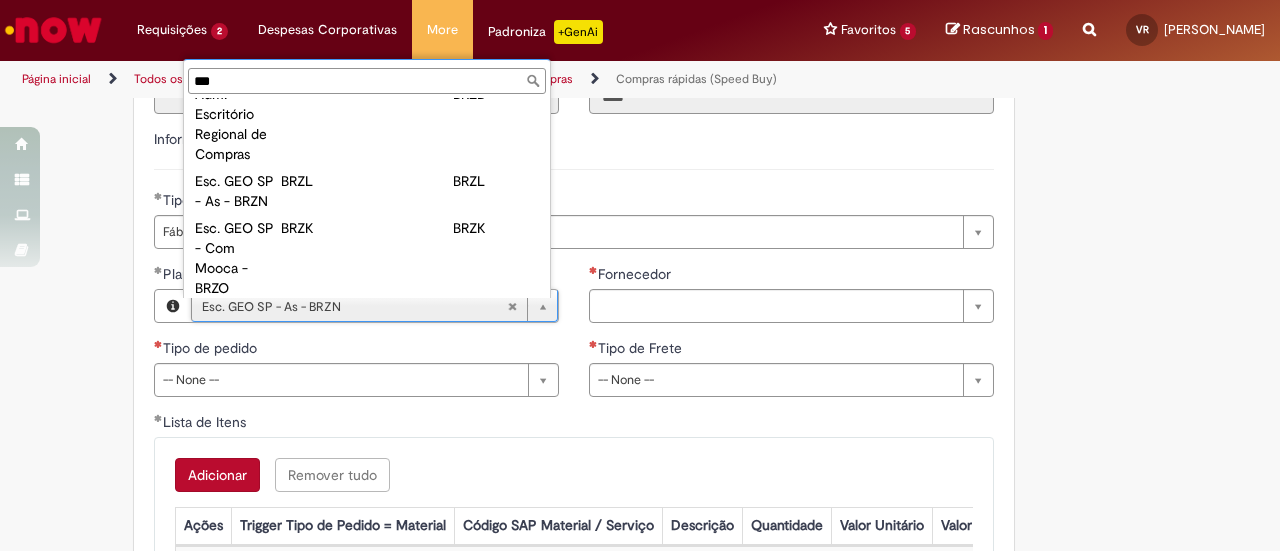 type on "**********" 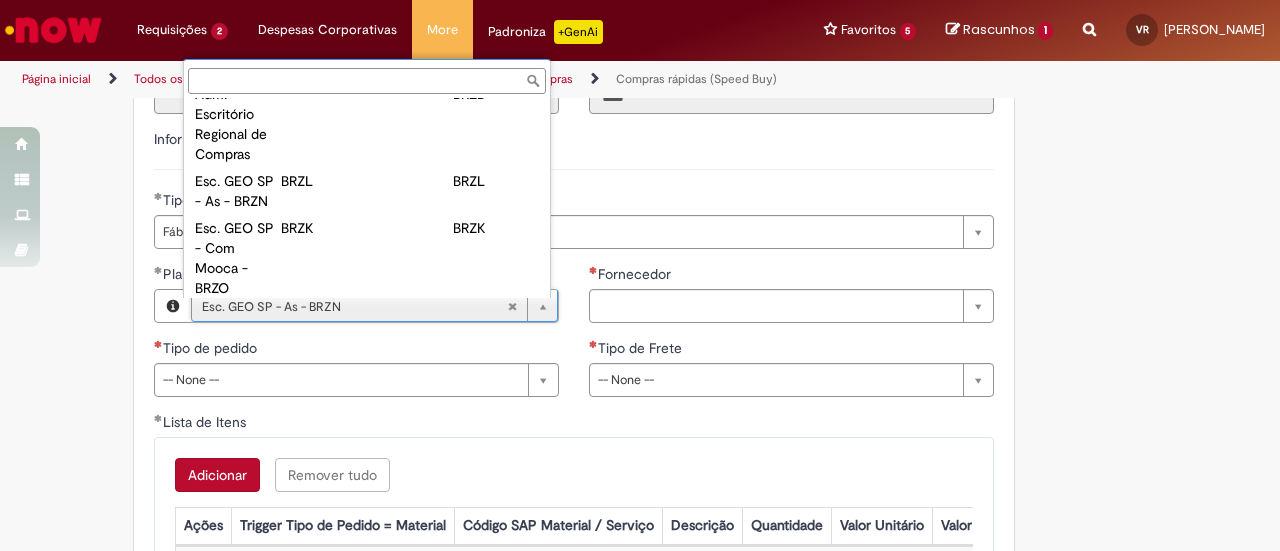 scroll, scrollTop: 0, scrollLeft: 156, axis: horizontal 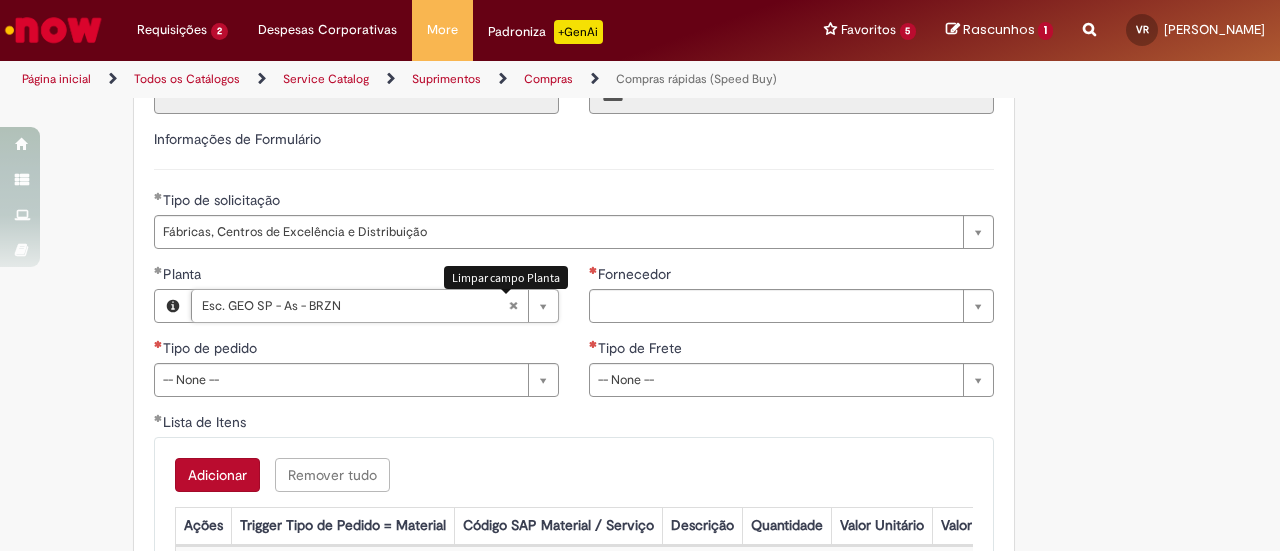 click at bounding box center [513, 306] 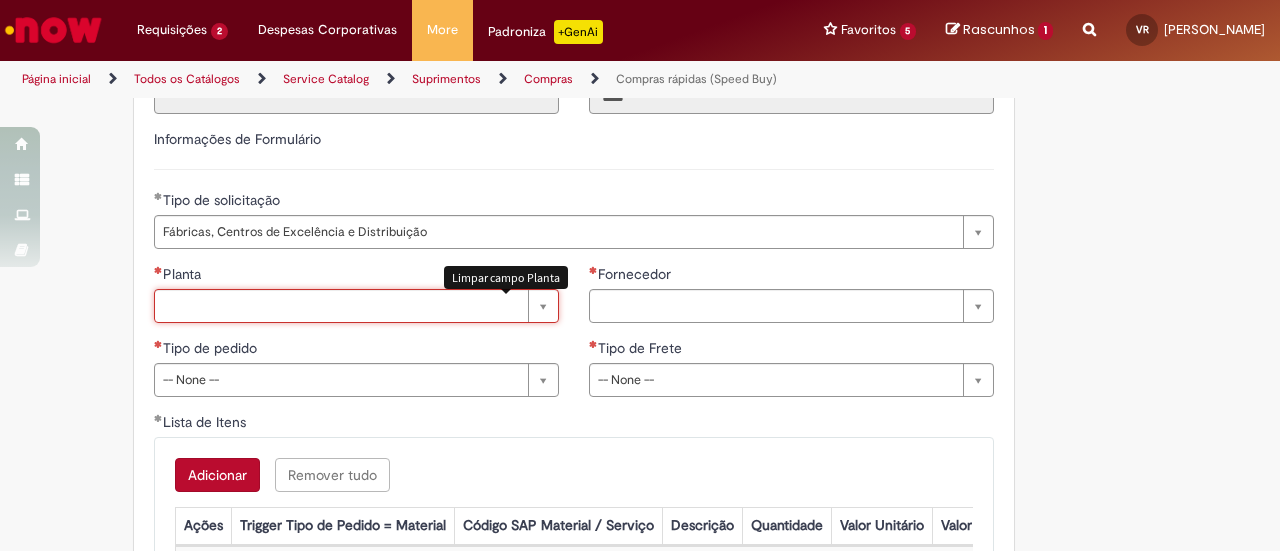 scroll, scrollTop: 0, scrollLeft: 0, axis: both 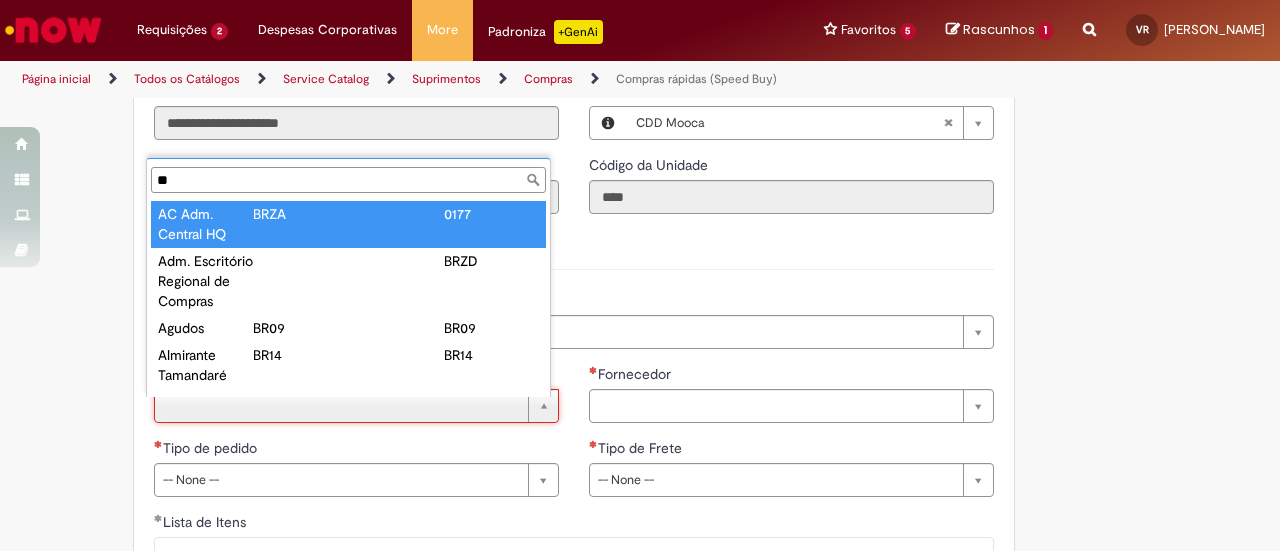 type on "*" 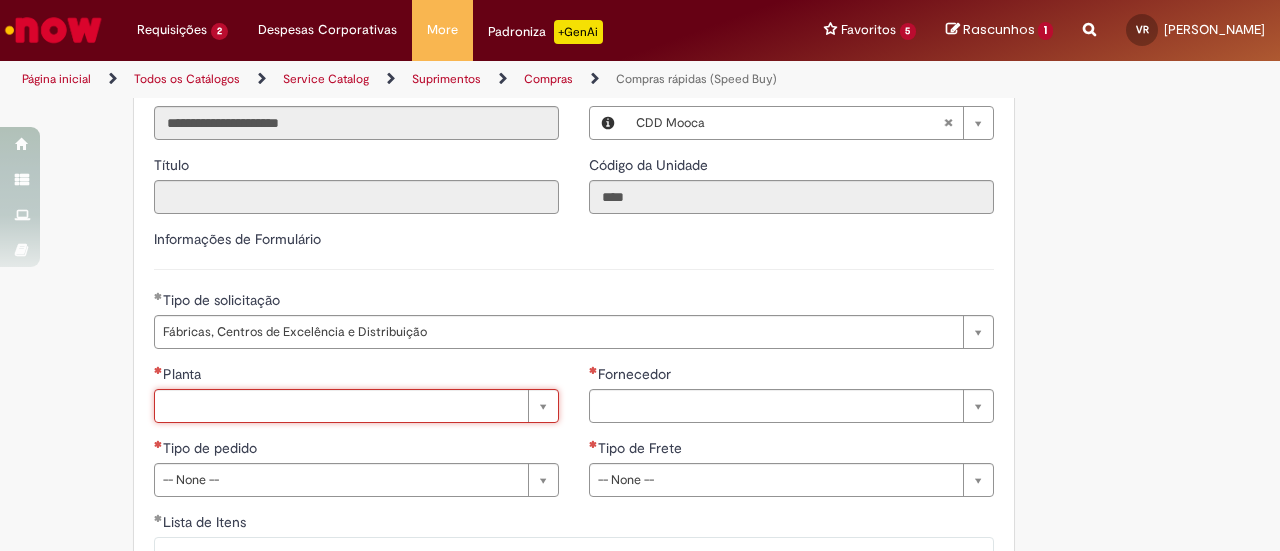 type 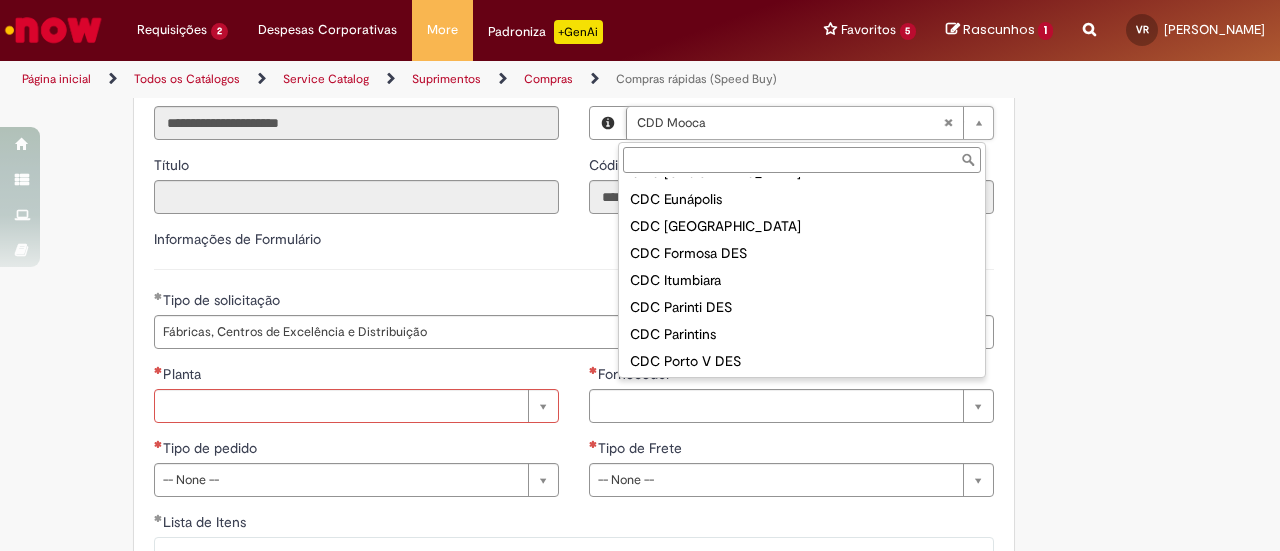 scroll, scrollTop: 1572, scrollLeft: 0, axis: vertical 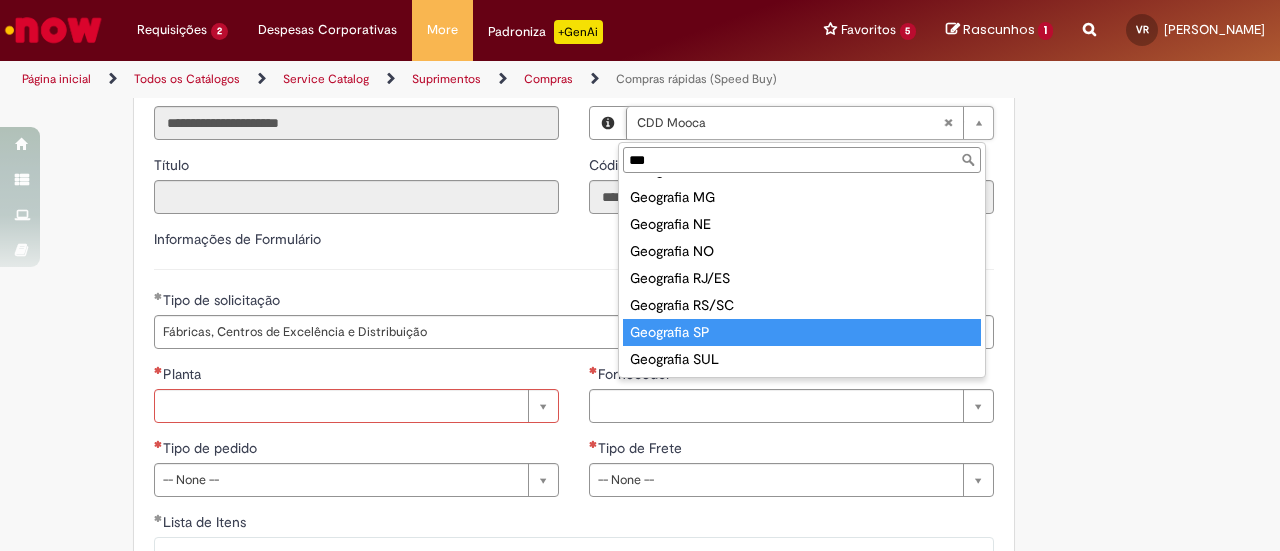type on "***" 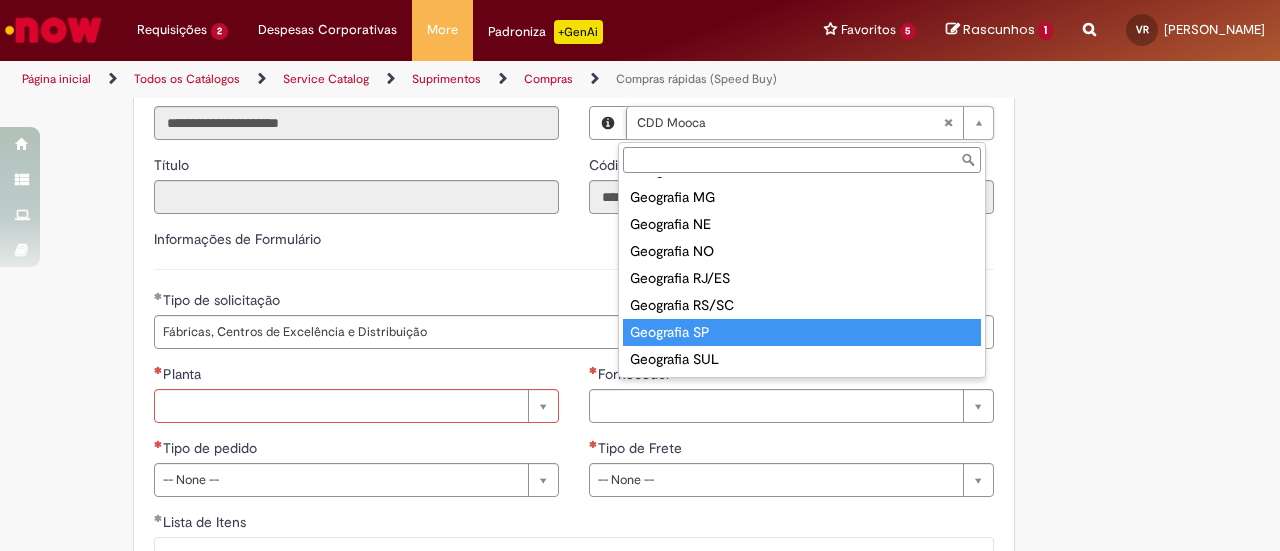 type on "****" 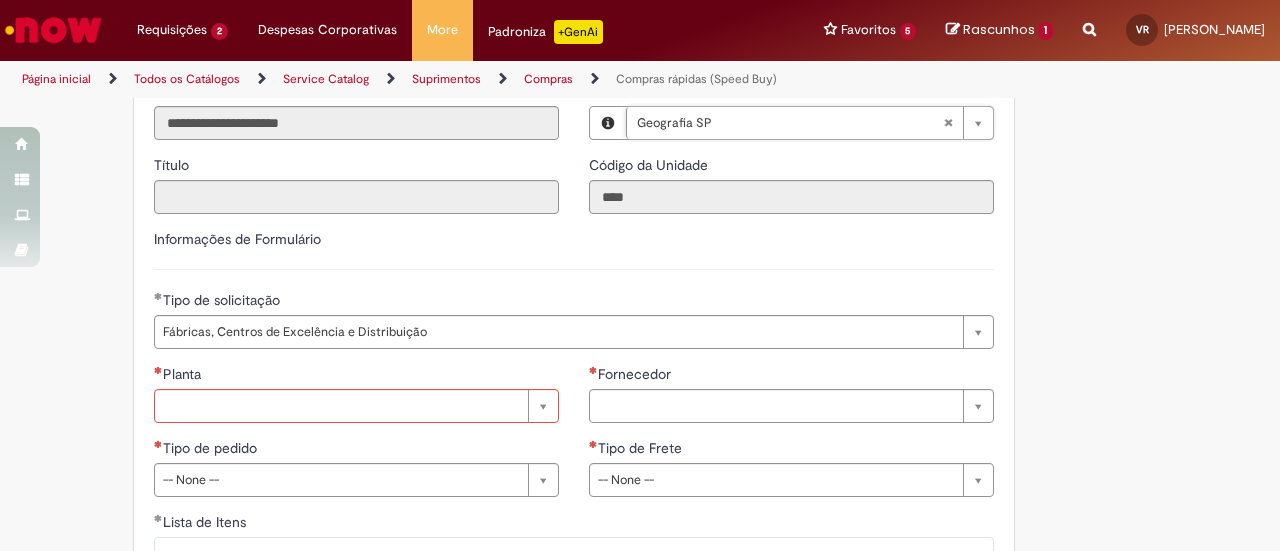 scroll, scrollTop: 0, scrollLeft: 75, axis: horizontal 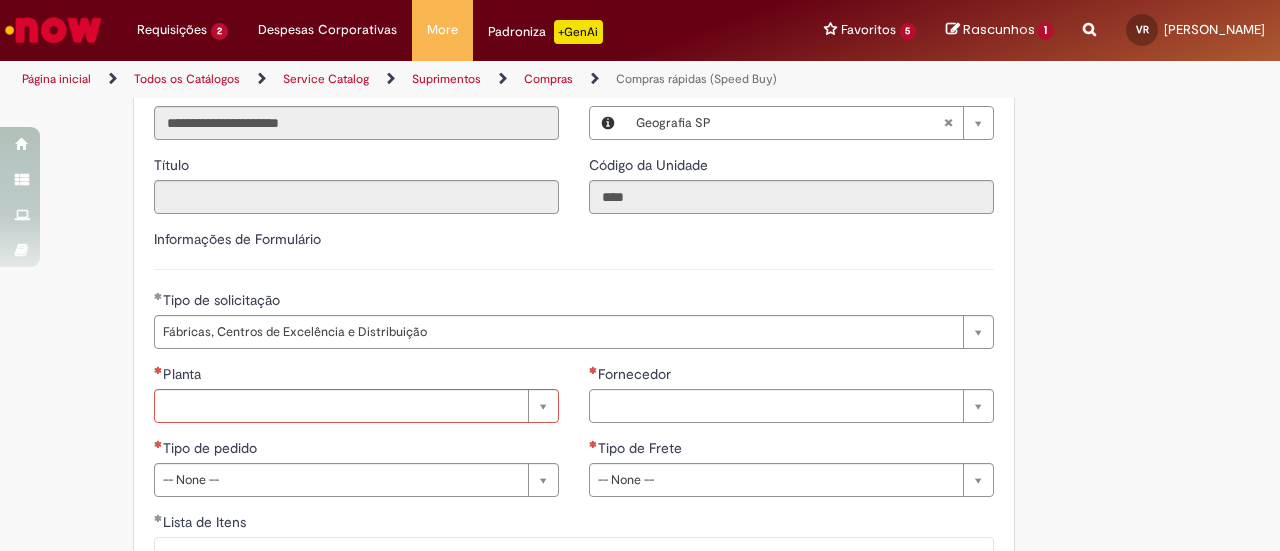 click on "Obrigatório um anexo.
Adicionar a Favoritos
Compras rápidas (Speed Buy)
Chamado destinado para a geração de pedido de compra de indiretos.
O Speed buy é a ferramenta oficial para a geração de pedidos de compra que atenda aos seguintes requisitos:
Compras de material e serviço indiretos
Compras inferiores a R$13.000 *
Compras com fornecedores nacionais
Compras de material sem contrato ativo no SAP para o centro solicitado
* Essa cota é referente ao tipo de solicitação padrão de Speed buy. Os chamados com cotas especiais podem possuir valores divergentes.
Regras de Utilização
No campo “Tipo de Solicitação” selecionar a opção correspondente a sua unidade de negócio.
Solicitação Padrão de Speed buy:
Fábricas, centros de Excelência e de Distribuição:  habilitado para todos usuários ambev
Ativos   de TI:" at bounding box center (640, -698) 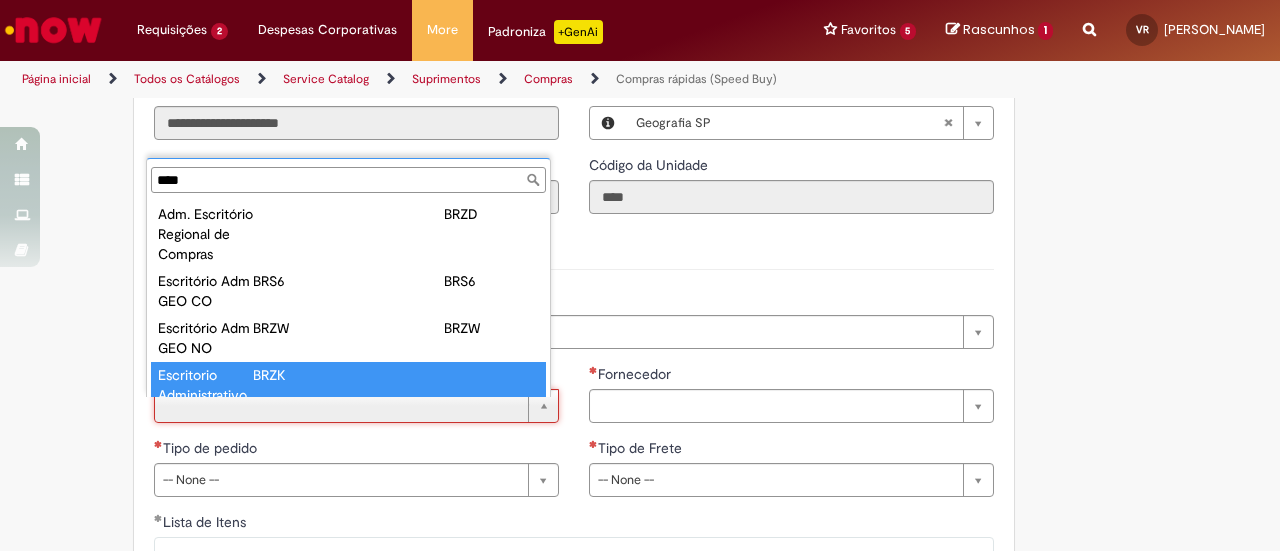 scroll, scrollTop: 48, scrollLeft: 0, axis: vertical 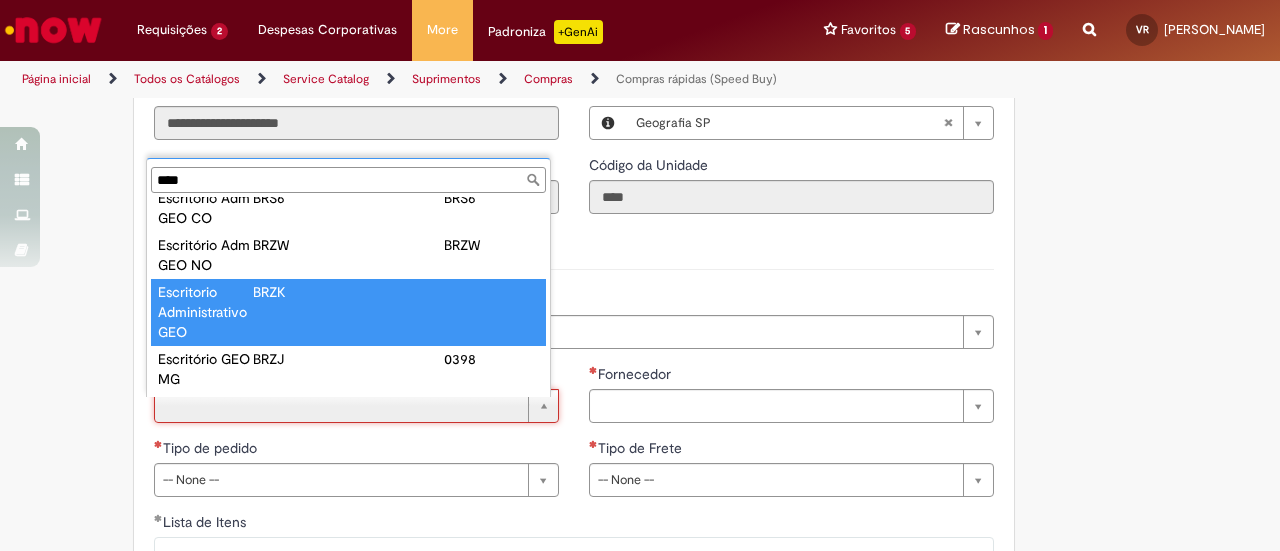 type on "****" 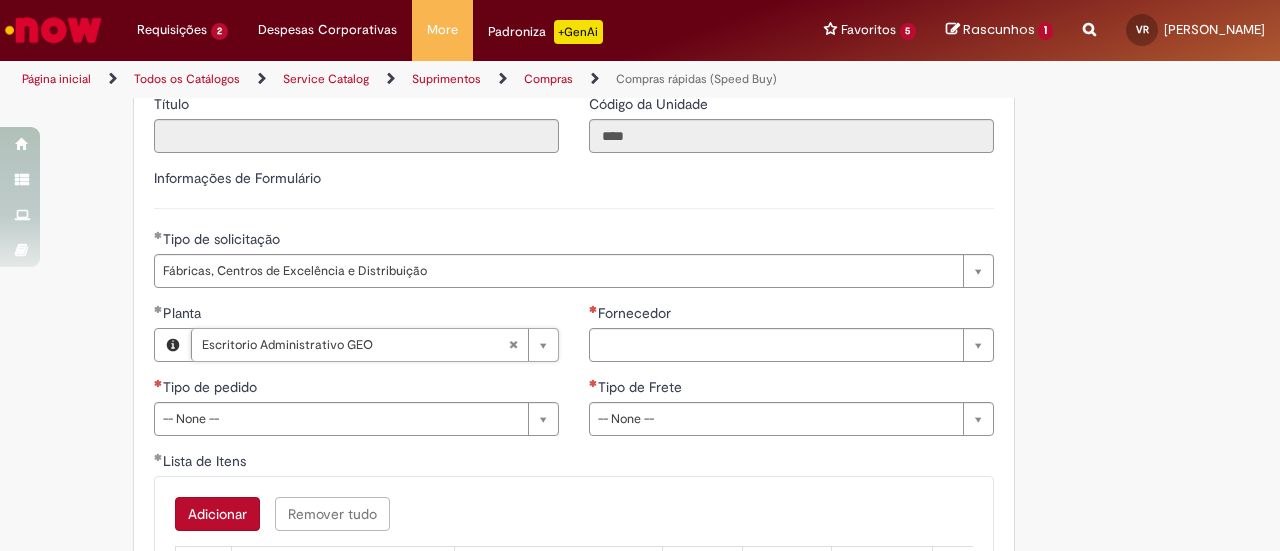 scroll, scrollTop: 2853, scrollLeft: 0, axis: vertical 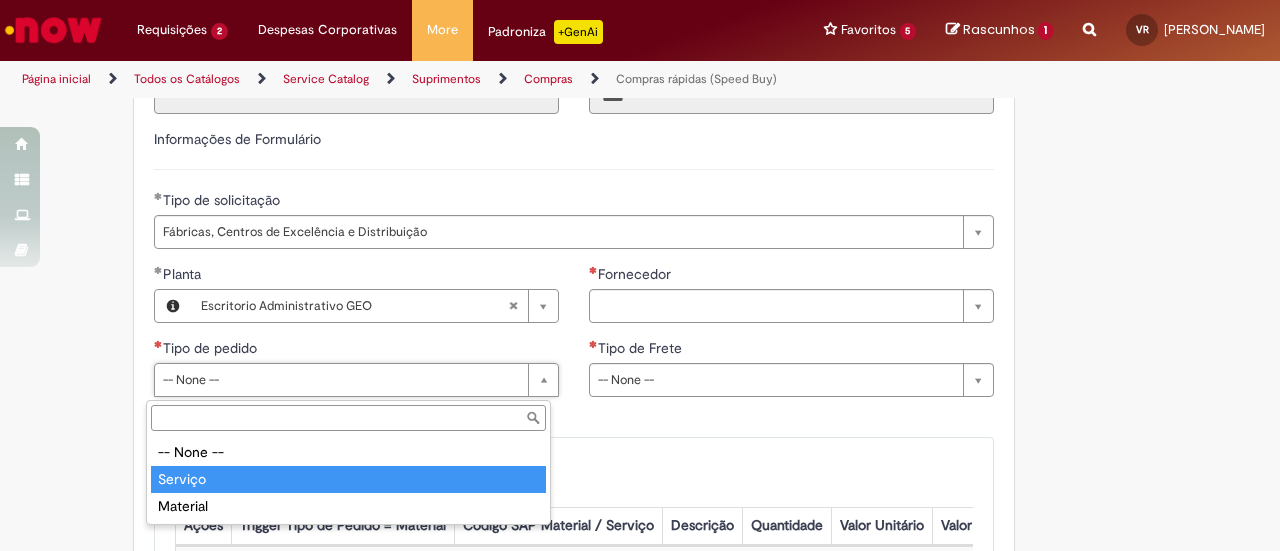 type on "*******" 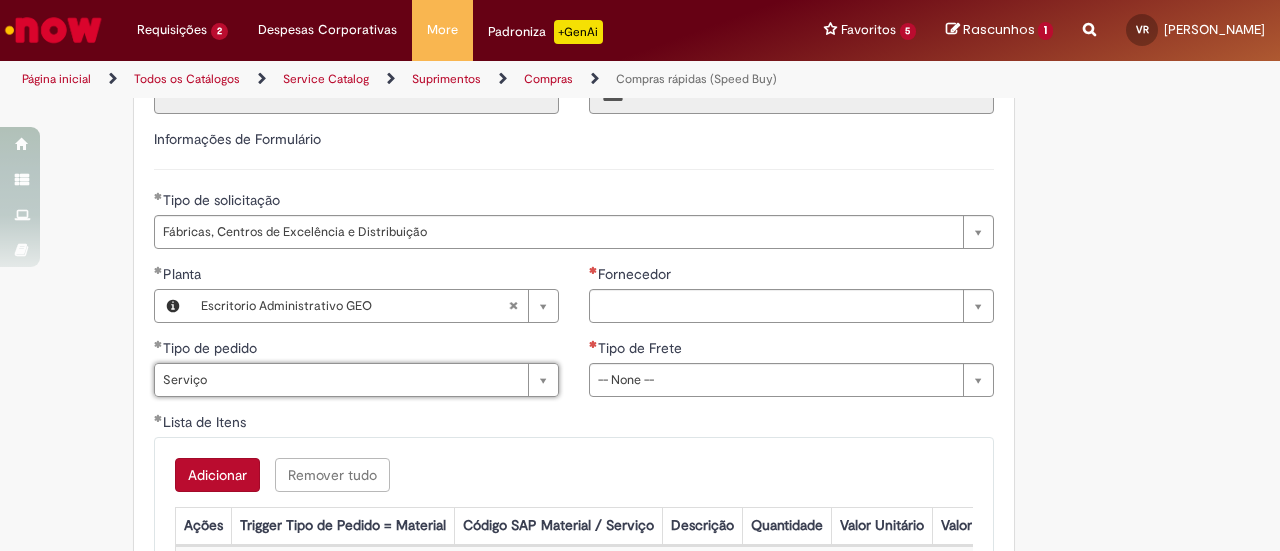 click on "Obrigatório um anexo.
Adicionar a Favoritos
Compras rápidas (Speed Buy)
Chamado destinado para a geração de pedido de compra de indiretos.
O Speed buy é a ferramenta oficial para a geração de pedidos de compra que atenda aos seguintes requisitos:
Compras de material e serviço indiretos
Compras inferiores a R$13.000 *
Compras com fornecedores nacionais
Compras de material sem contrato ativo no SAP para o centro solicitado
* Essa cota é referente ao tipo de solicitação padrão de Speed buy. Os chamados com cotas especiais podem possuir valores divergentes.
Regras de Utilização
No campo “Tipo de Solicitação” selecionar a opção correspondente a sua unidade de negócio.
Solicitação Padrão de Speed buy:
Fábricas, centros de Excelência e de Distribuição:  habilitado para todos usuários ambev
Ativos   de TI:" at bounding box center (640, -798) 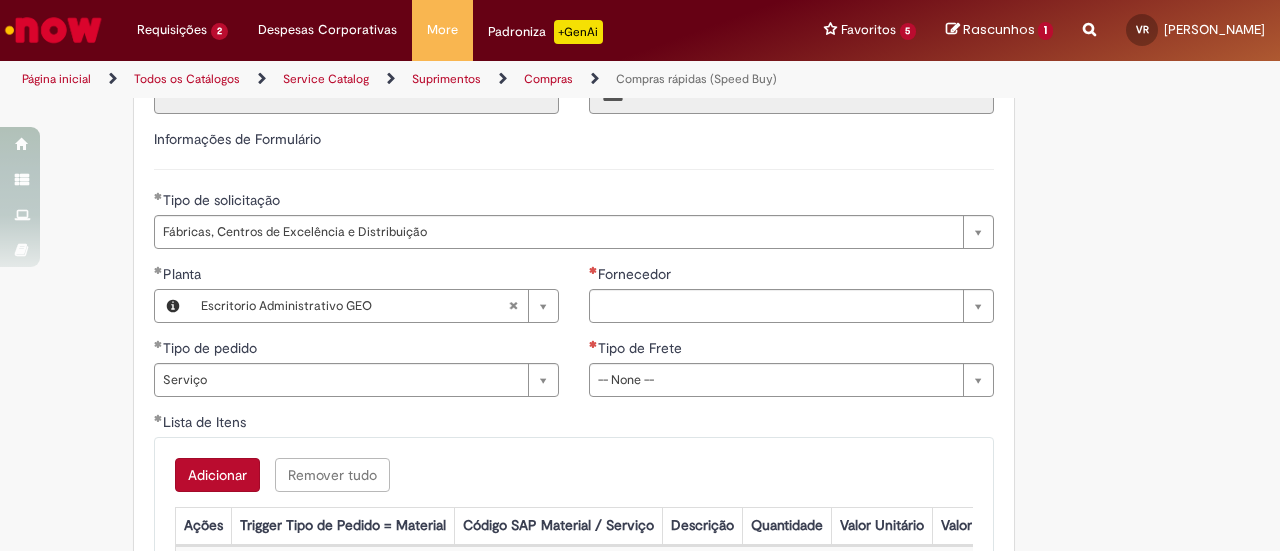 type 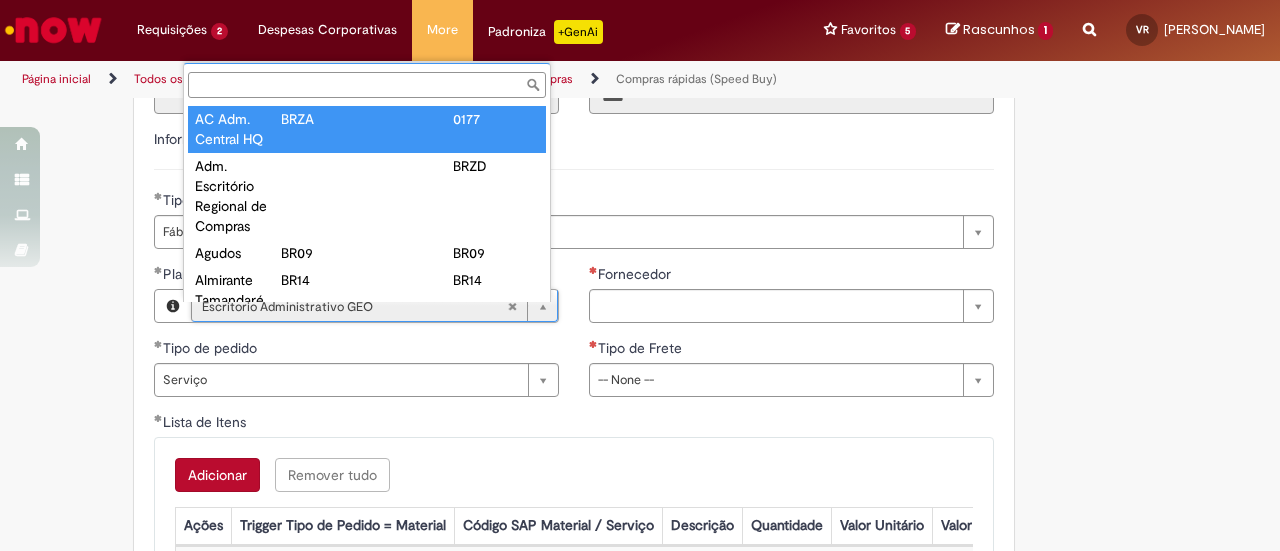 type on "**********" 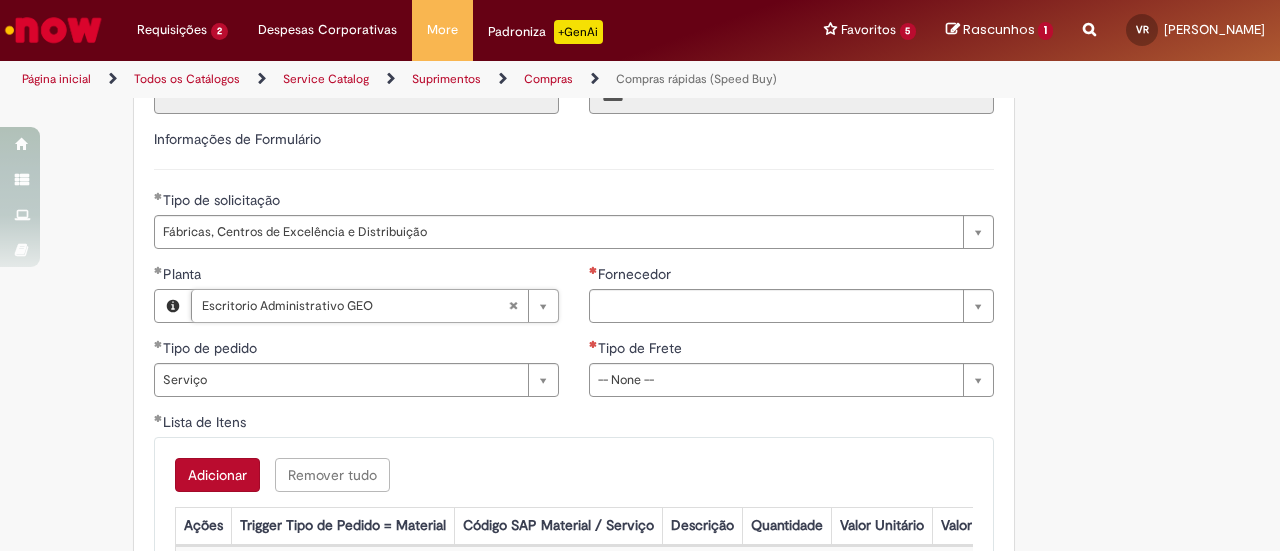 type 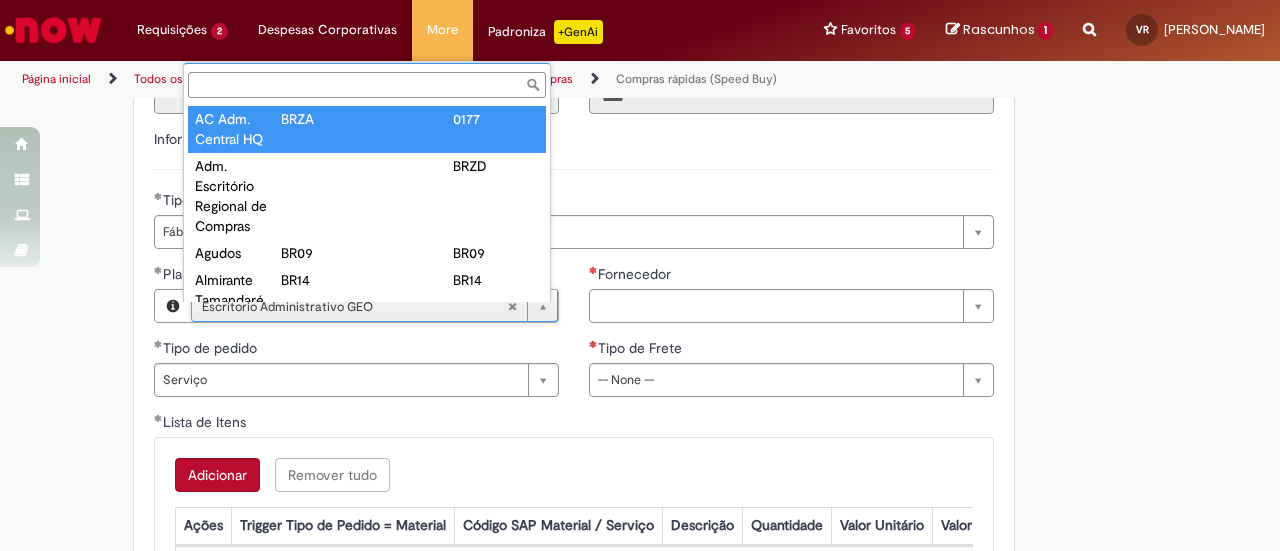 type on "**********" 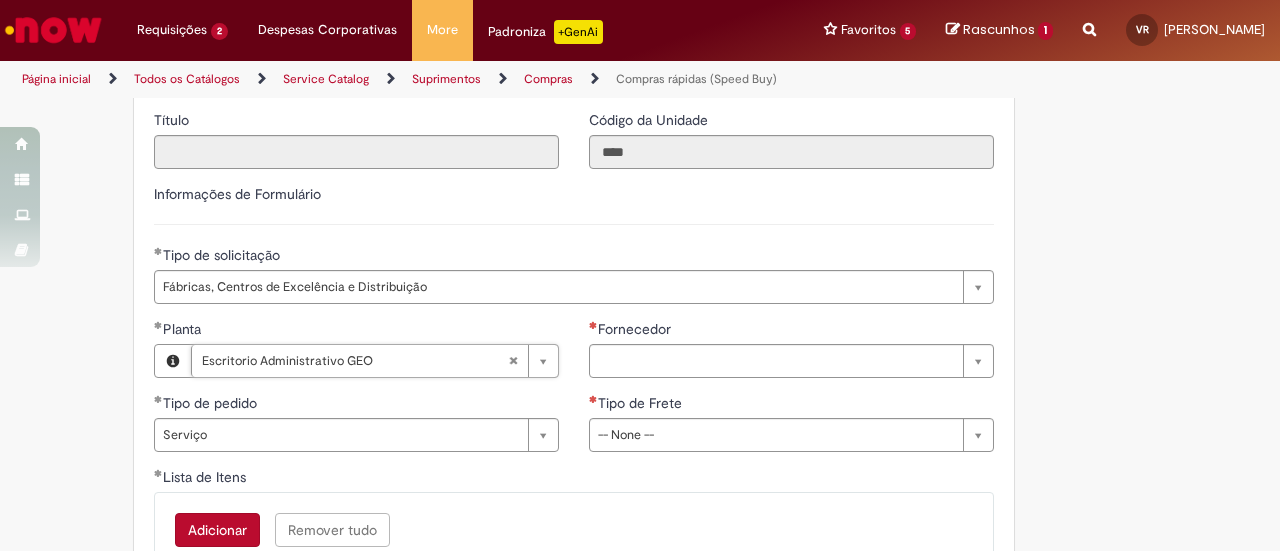 scroll, scrollTop: 2753, scrollLeft: 0, axis: vertical 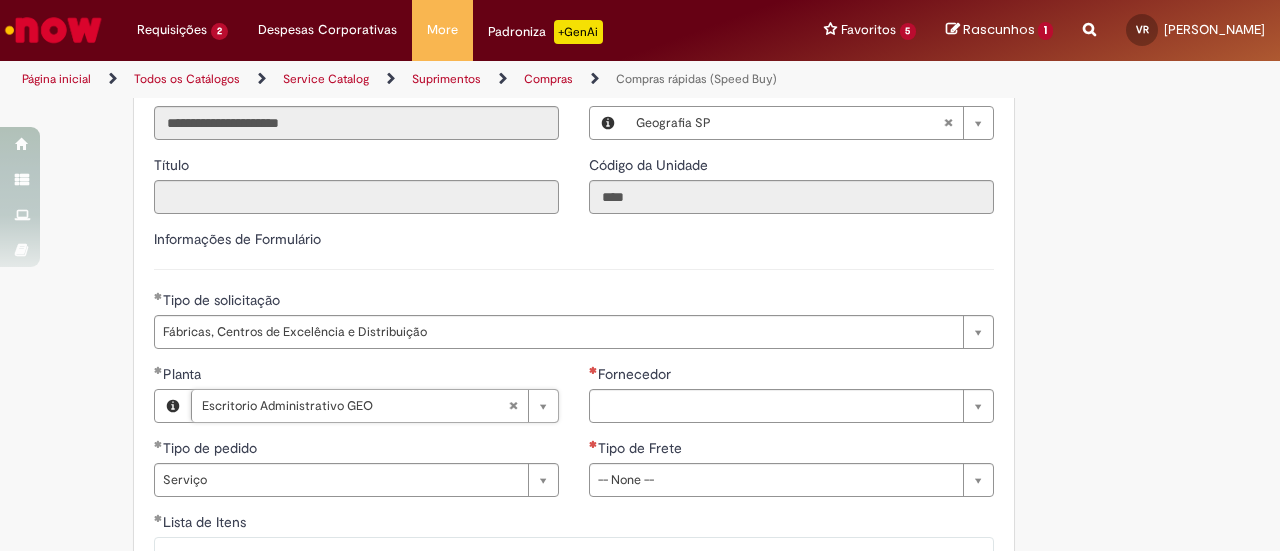 type 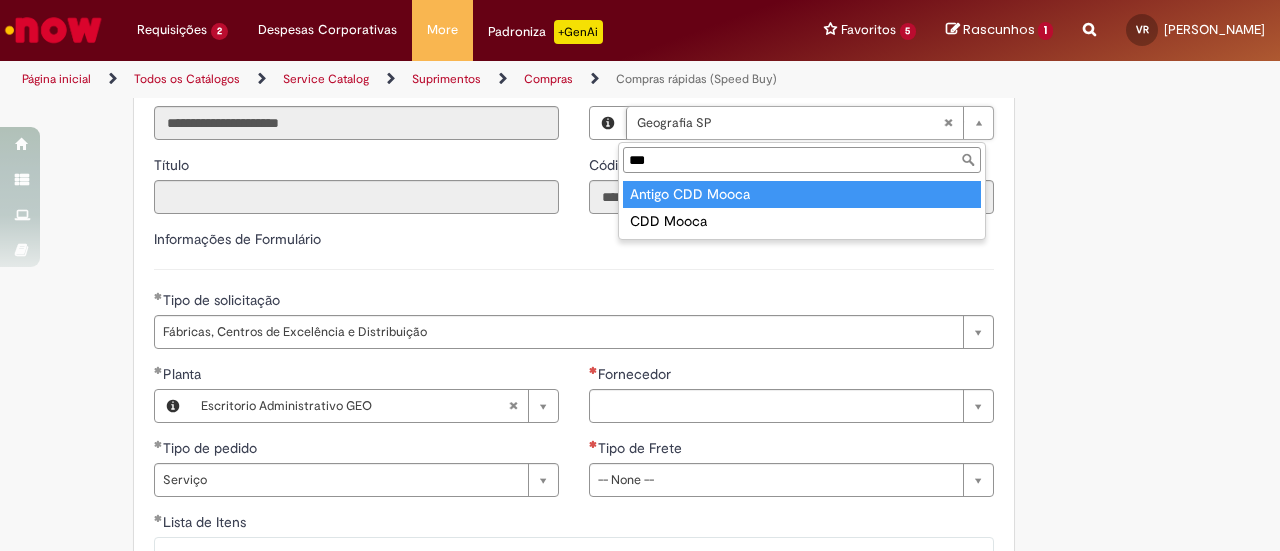 type on "***" 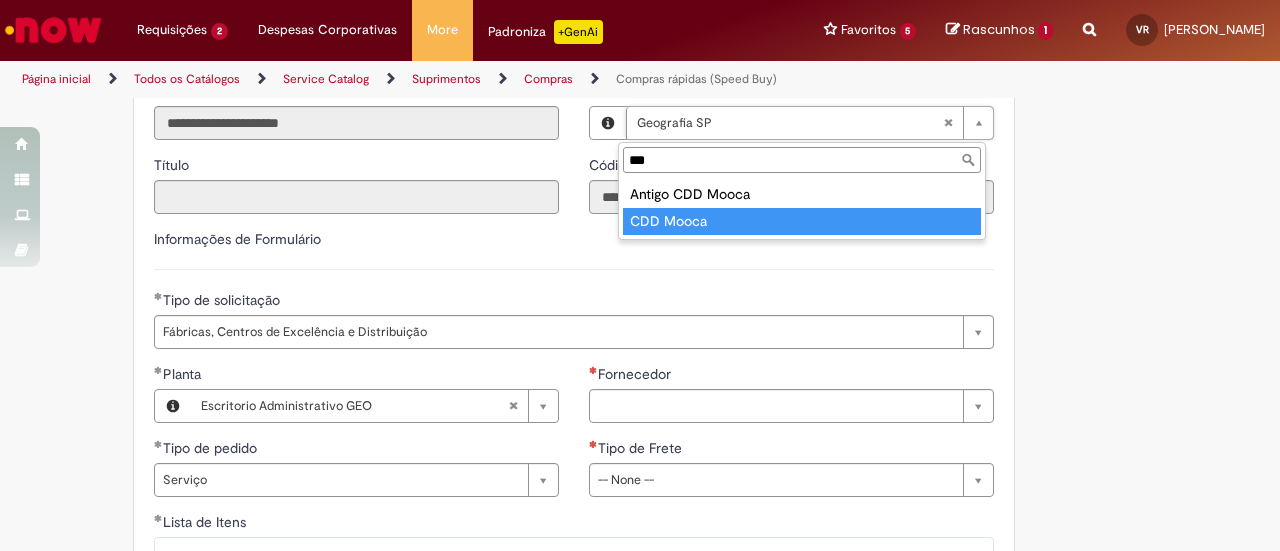 type on "*********" 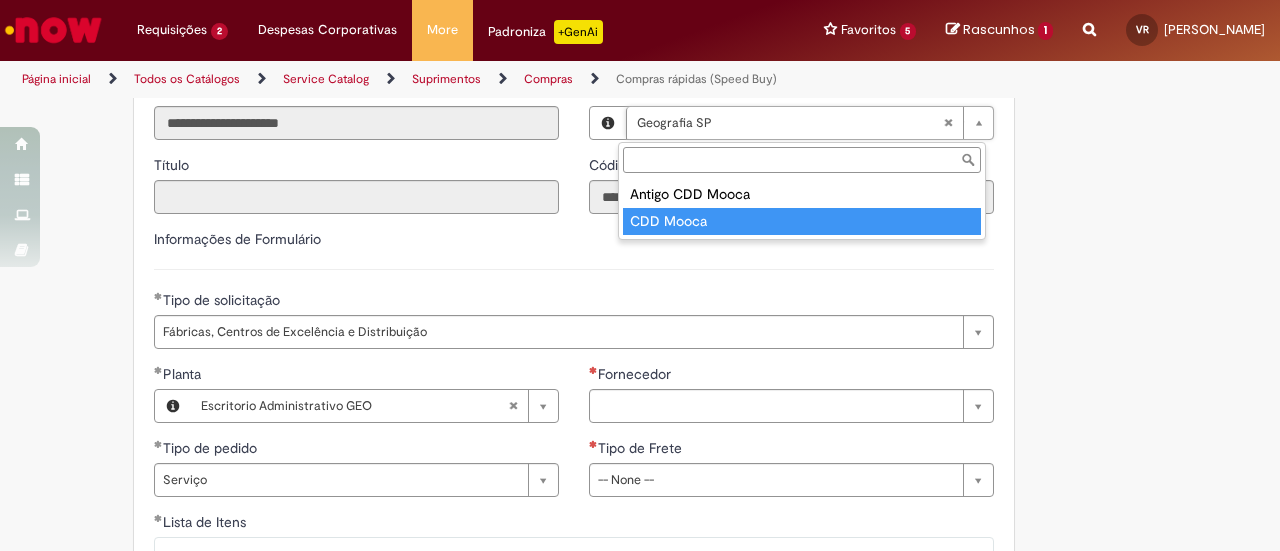 type on "****" 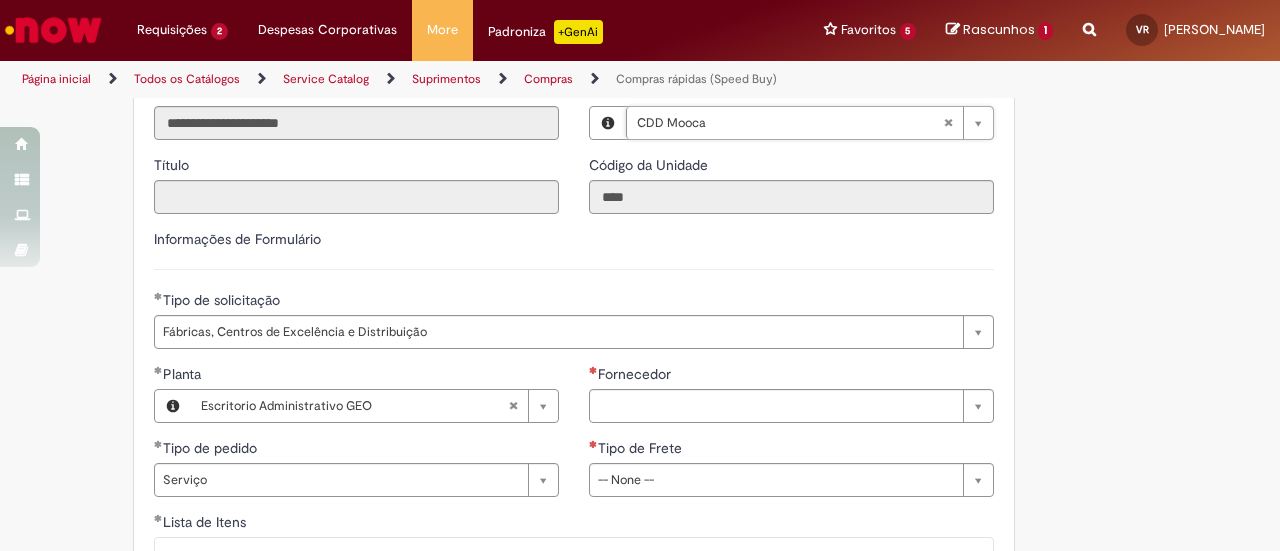 scroll, scrollTop: 0, scrollLeft: 75, axis: horizontal 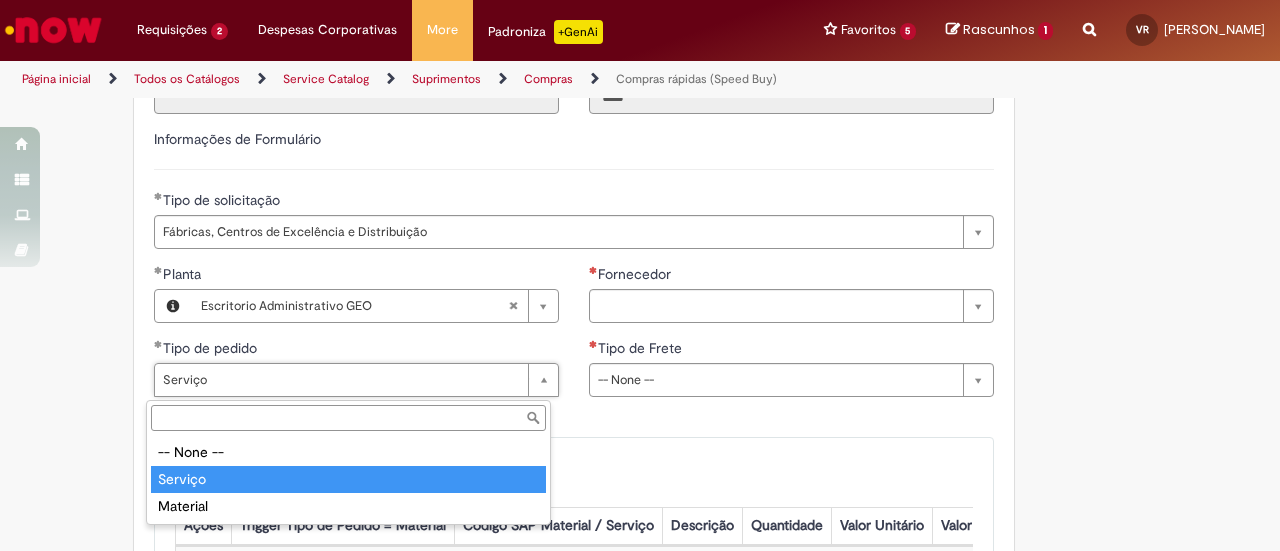 type on "*******" 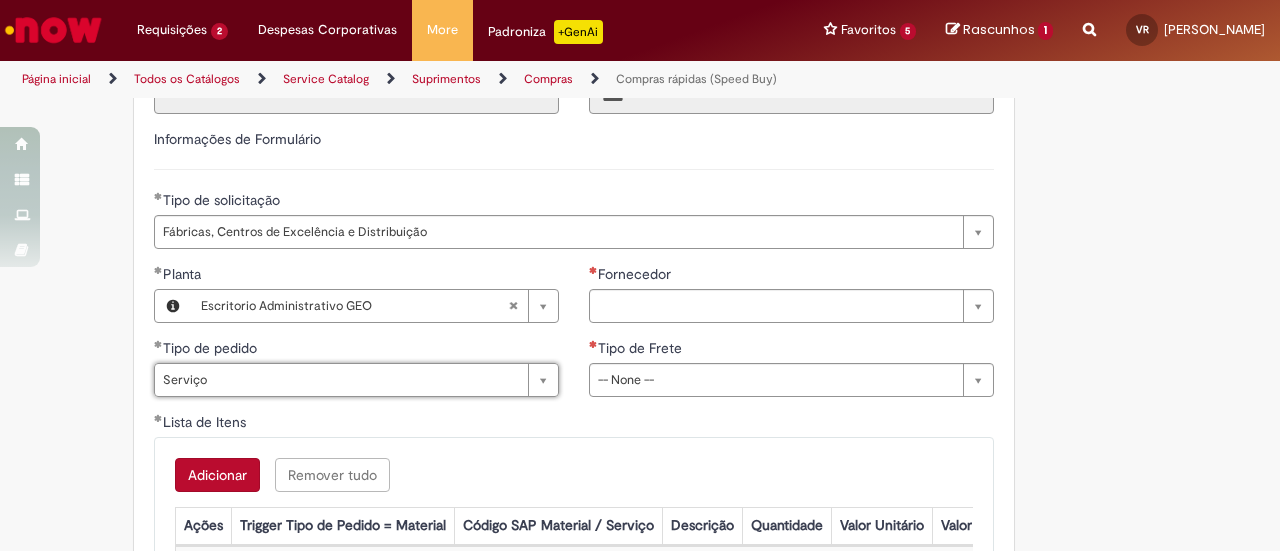 scroll, scrollTop: 0, scrollLeft: 46, axis: horizontal 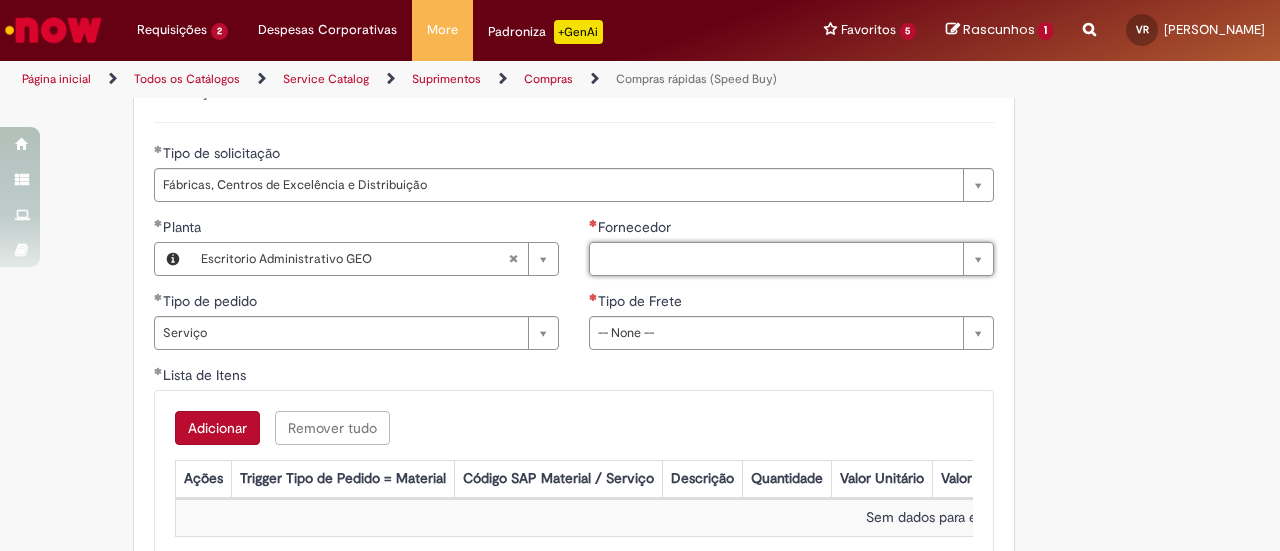 type 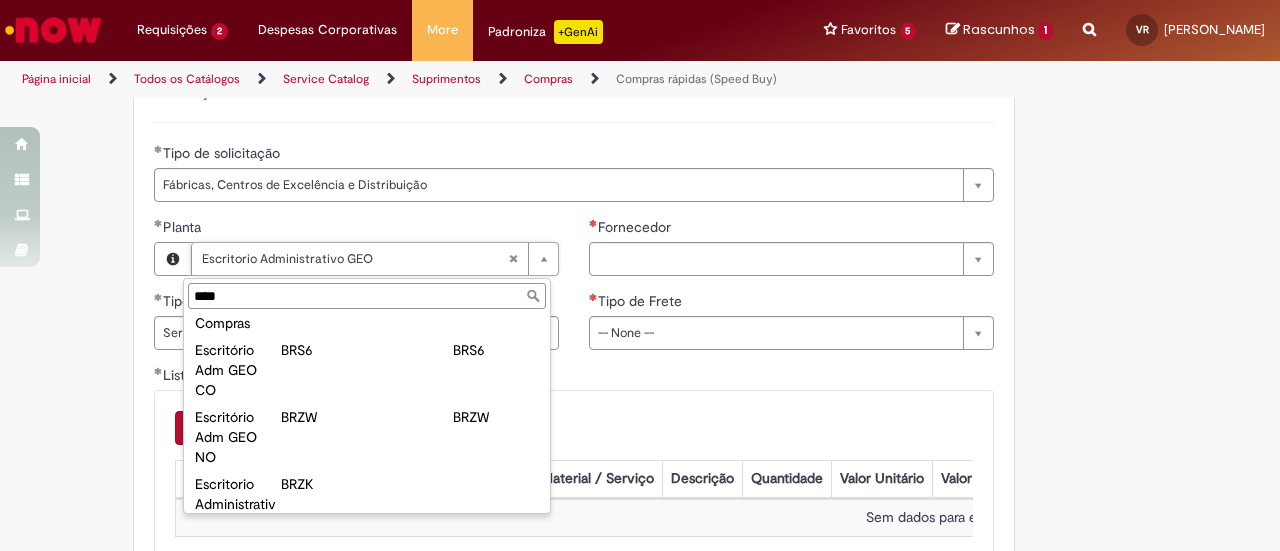 scroll, scrollTop: 66, scrollLeft: 0, axis: vertical 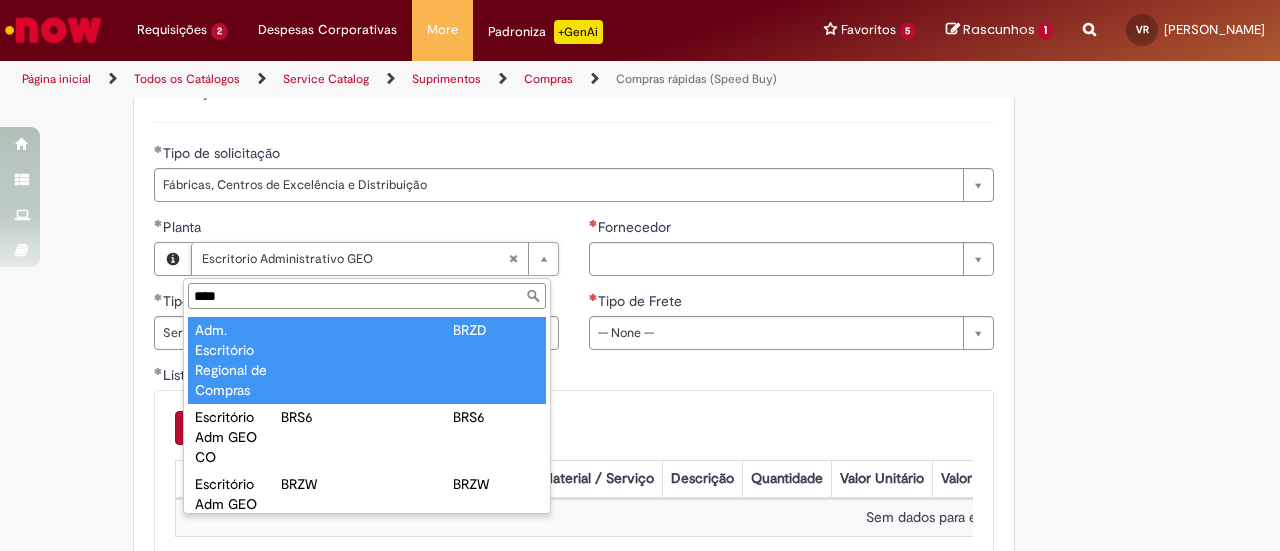 drag, startPoint x: 232, startPoint y: 294, endPoint x: 65, endPoint y: 297, distance: 167.02695 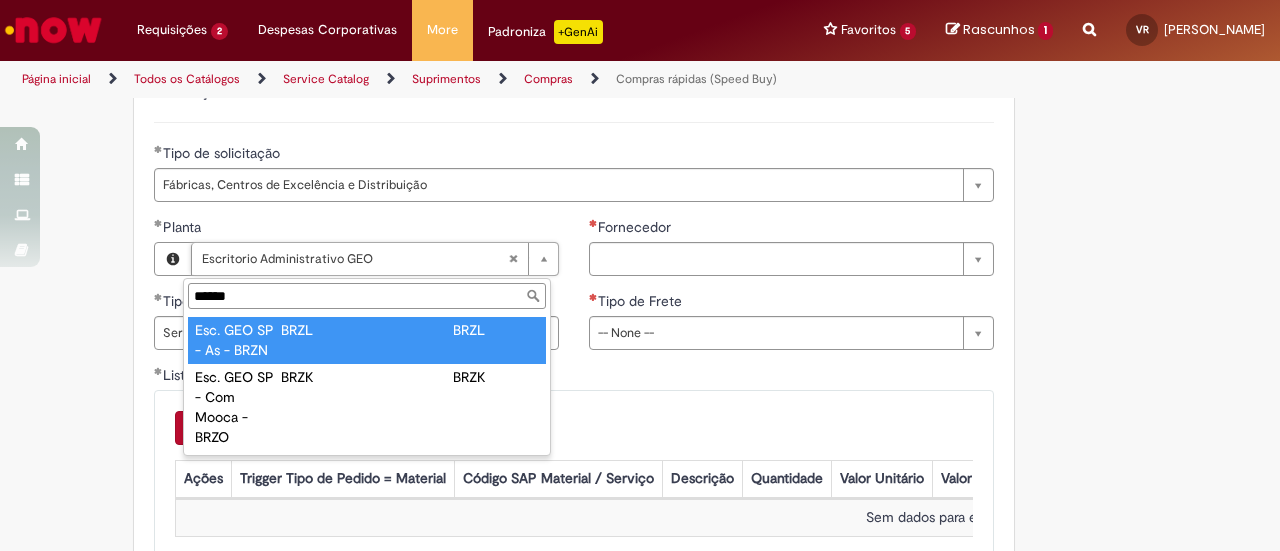 type on "******" 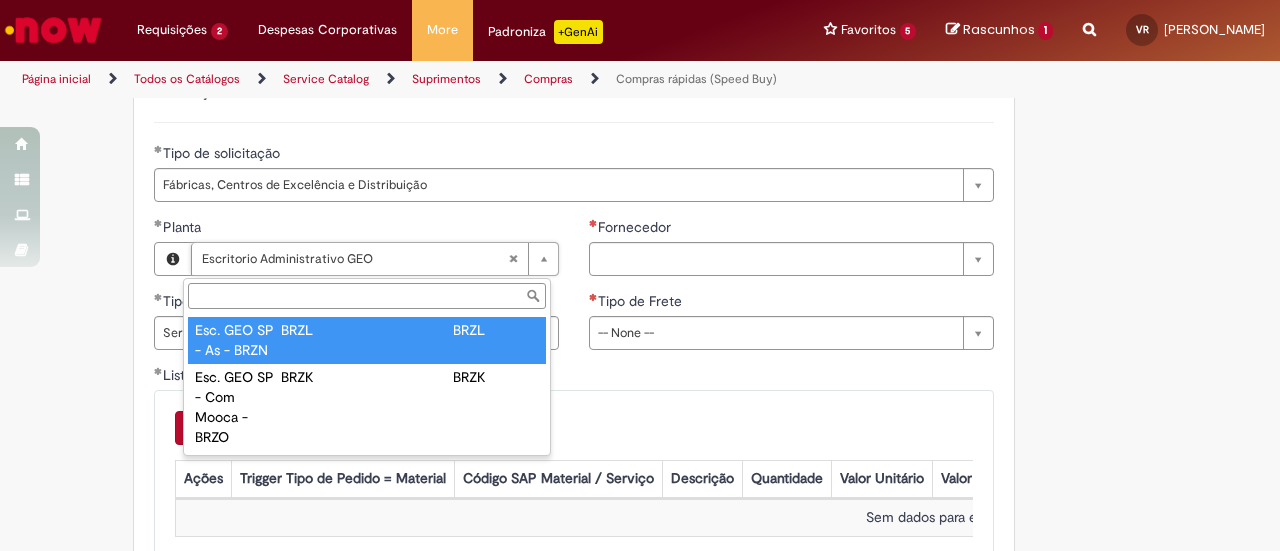 scroll, scrollTop: 0, scrollLeft: 156, axis: horizontal 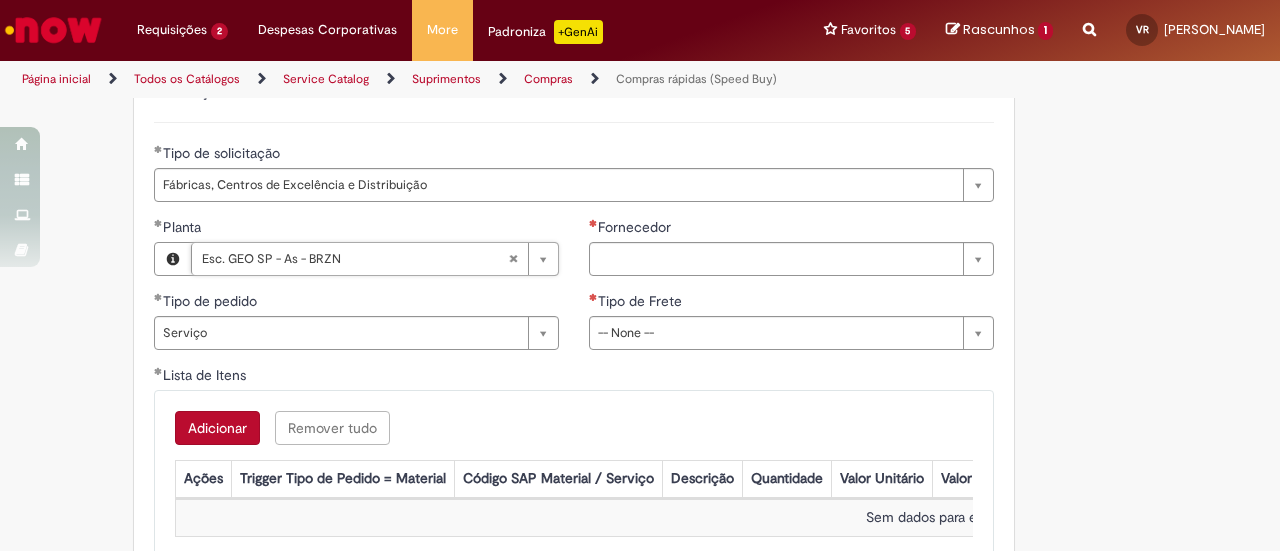 drag, startPoint x: 1179, startPoint y: 291, endPoint x: 1142, endPoint y: 297, distance: 37.48333 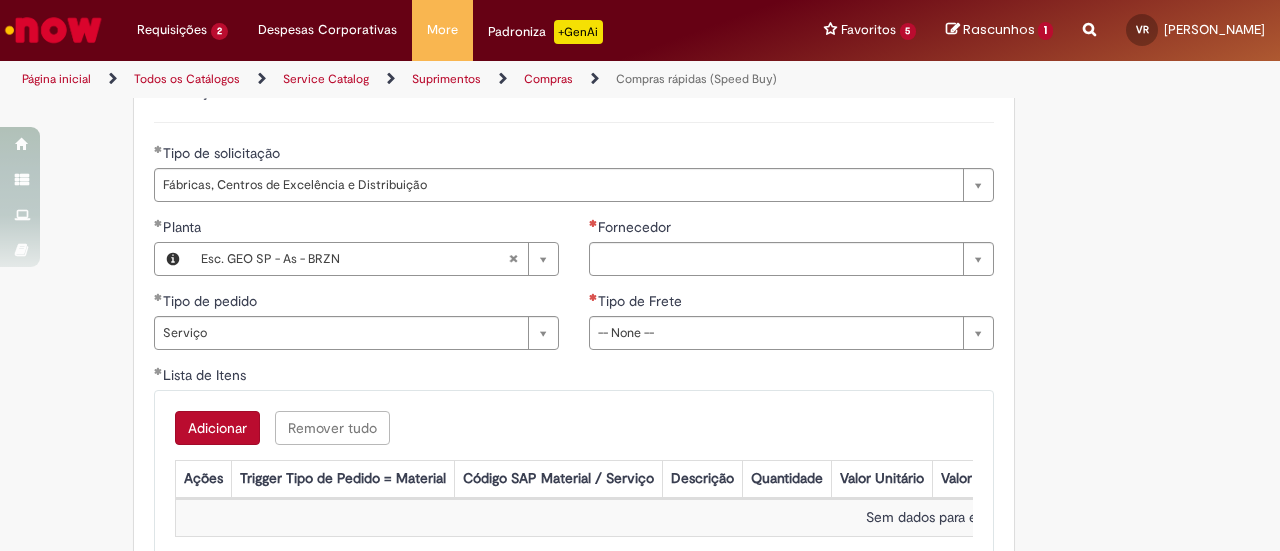 type 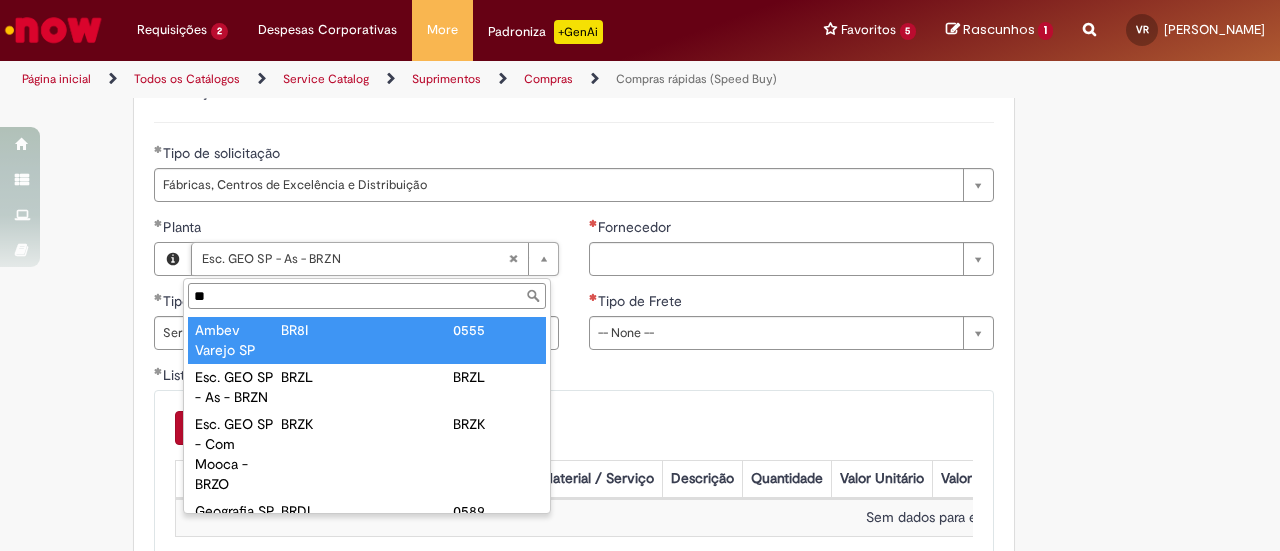 type on "*" 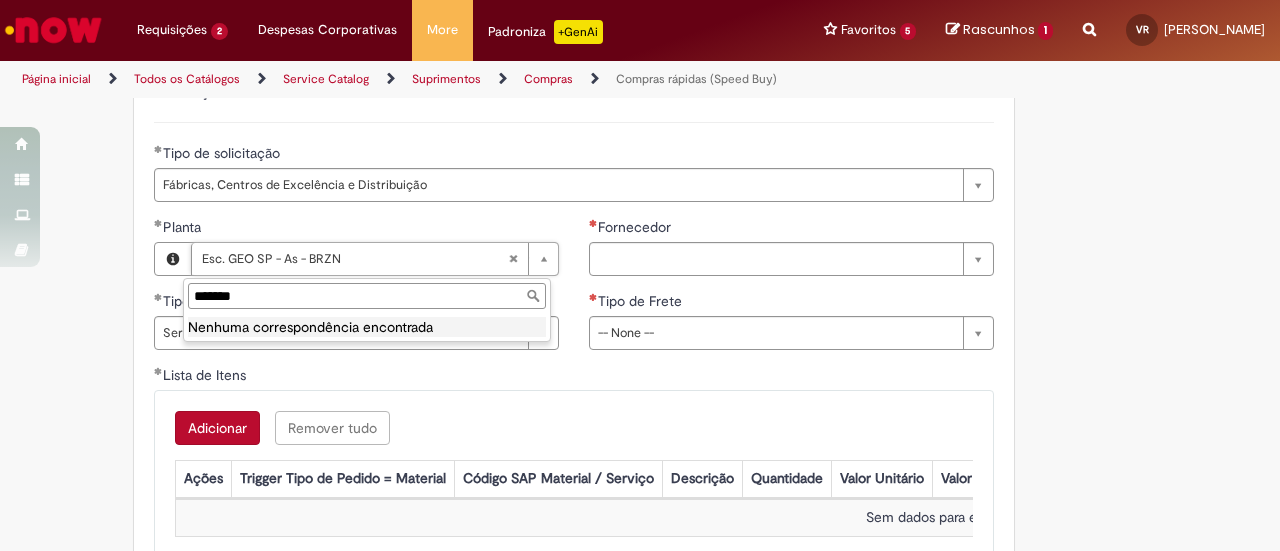drag, startPoint x: 243, startPoint y: 301, endPoint x: 108, endPoint y: 307, distance: 135.13327 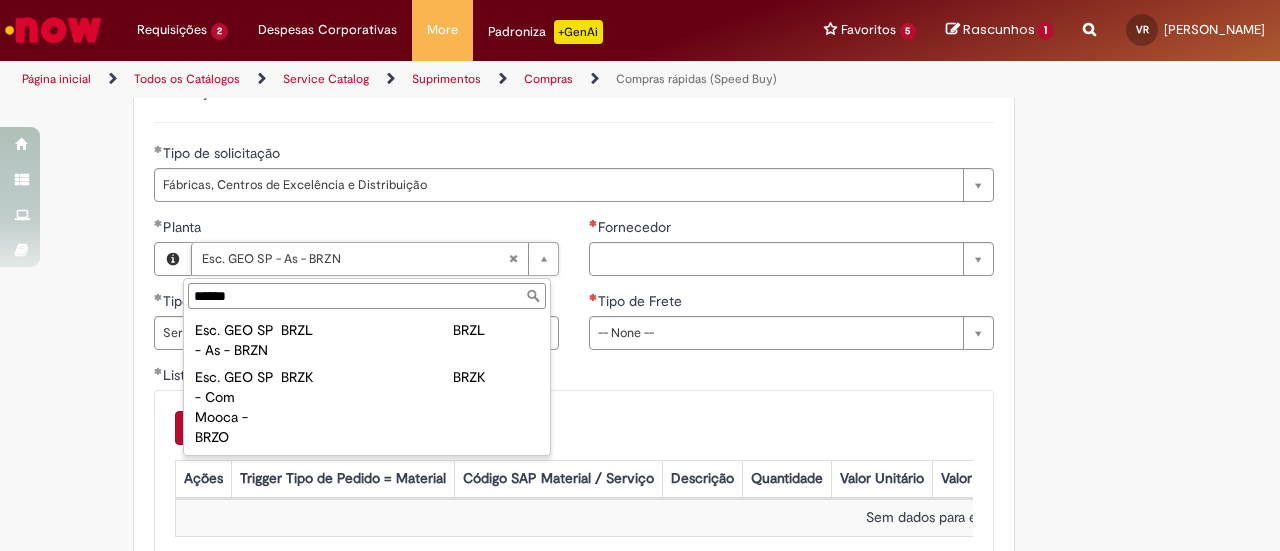 drag, startPoint x: 342, startPoint y: 299, endPoint x: 108, endPoint y: 311, distance: 234.3075 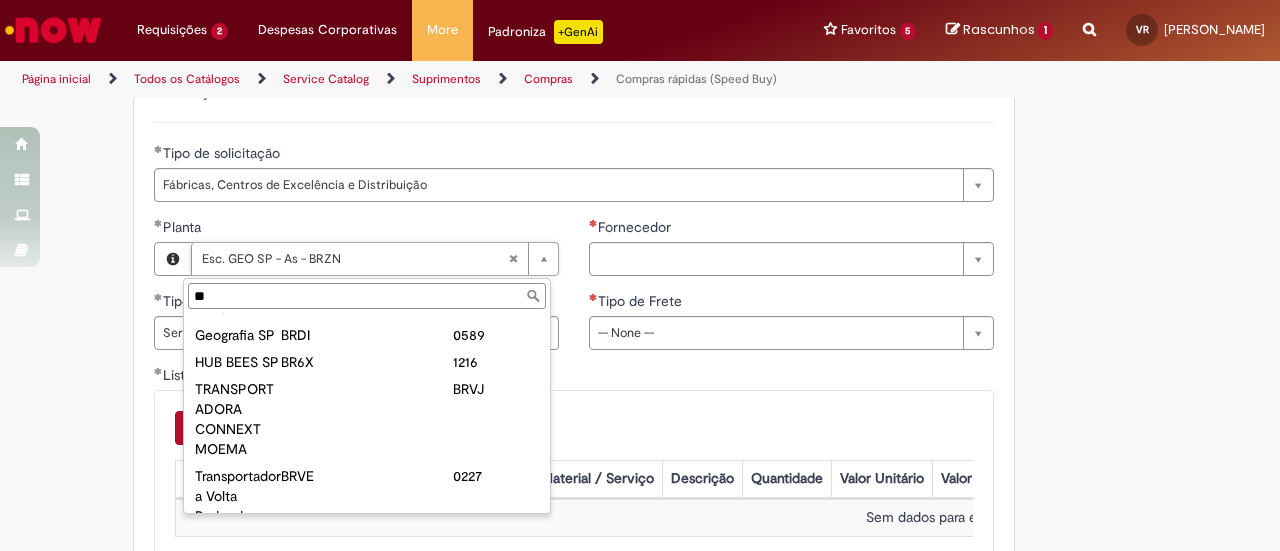 scroll, scrollTop: 216, scrollLeft: 0, axis: vertical 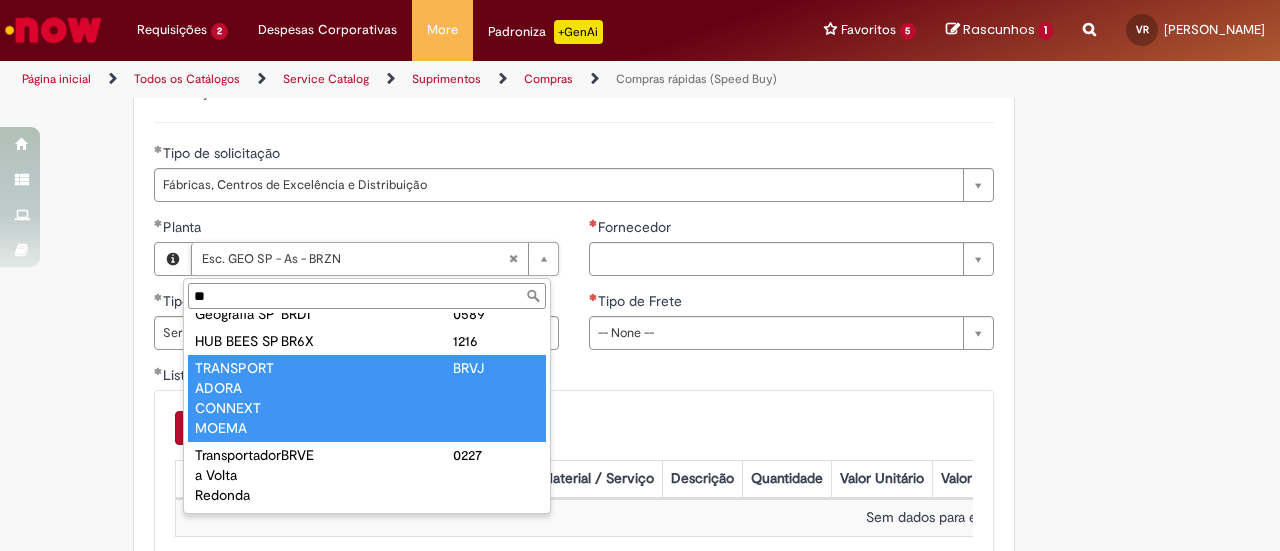 type on "**" 